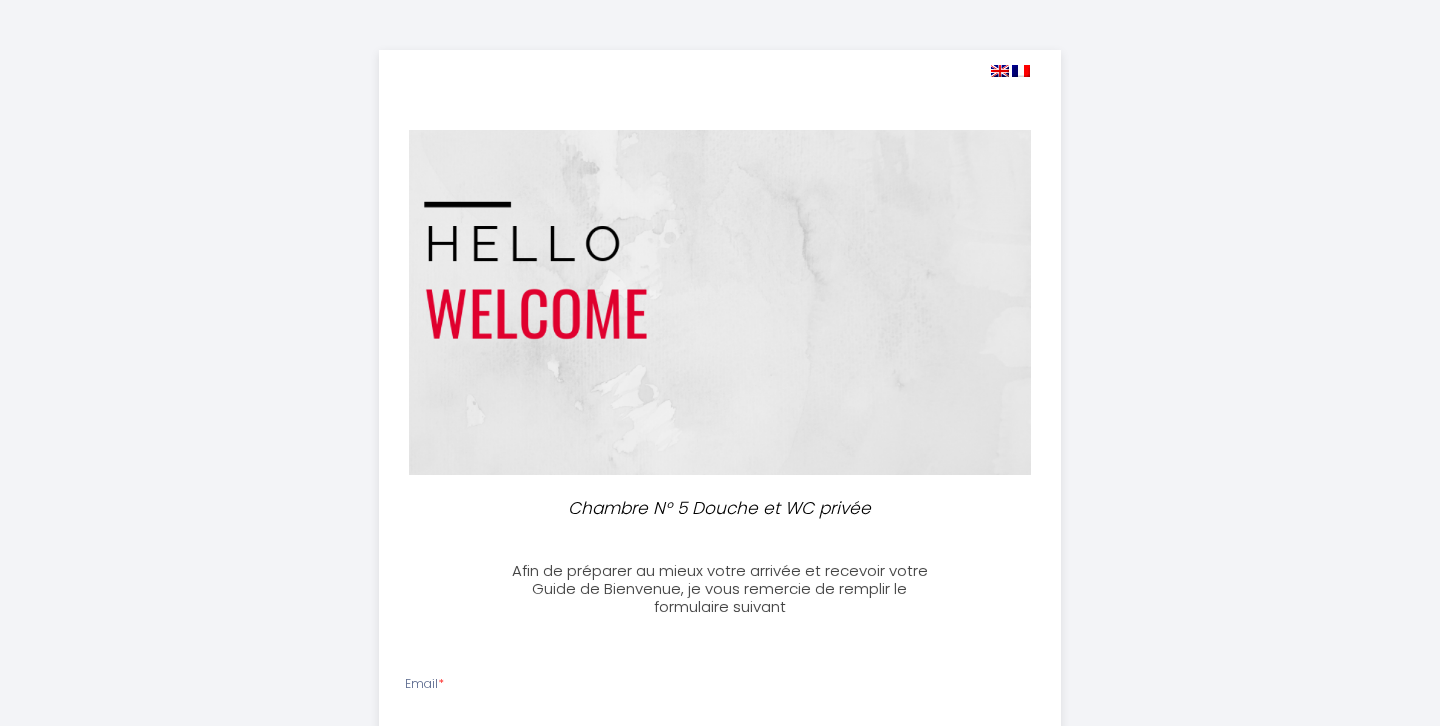 select 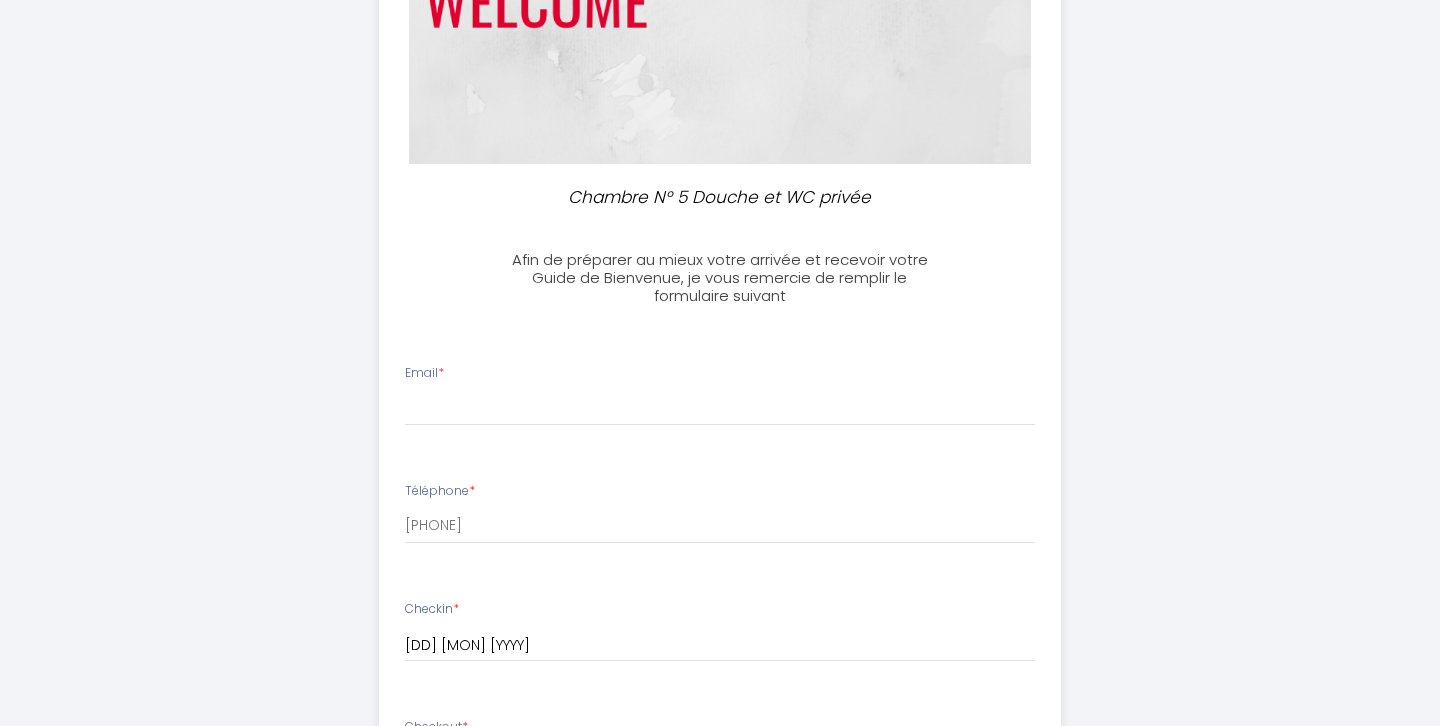 scroll, scrollTop: 392, scrollLeft: 0, axis: vertical 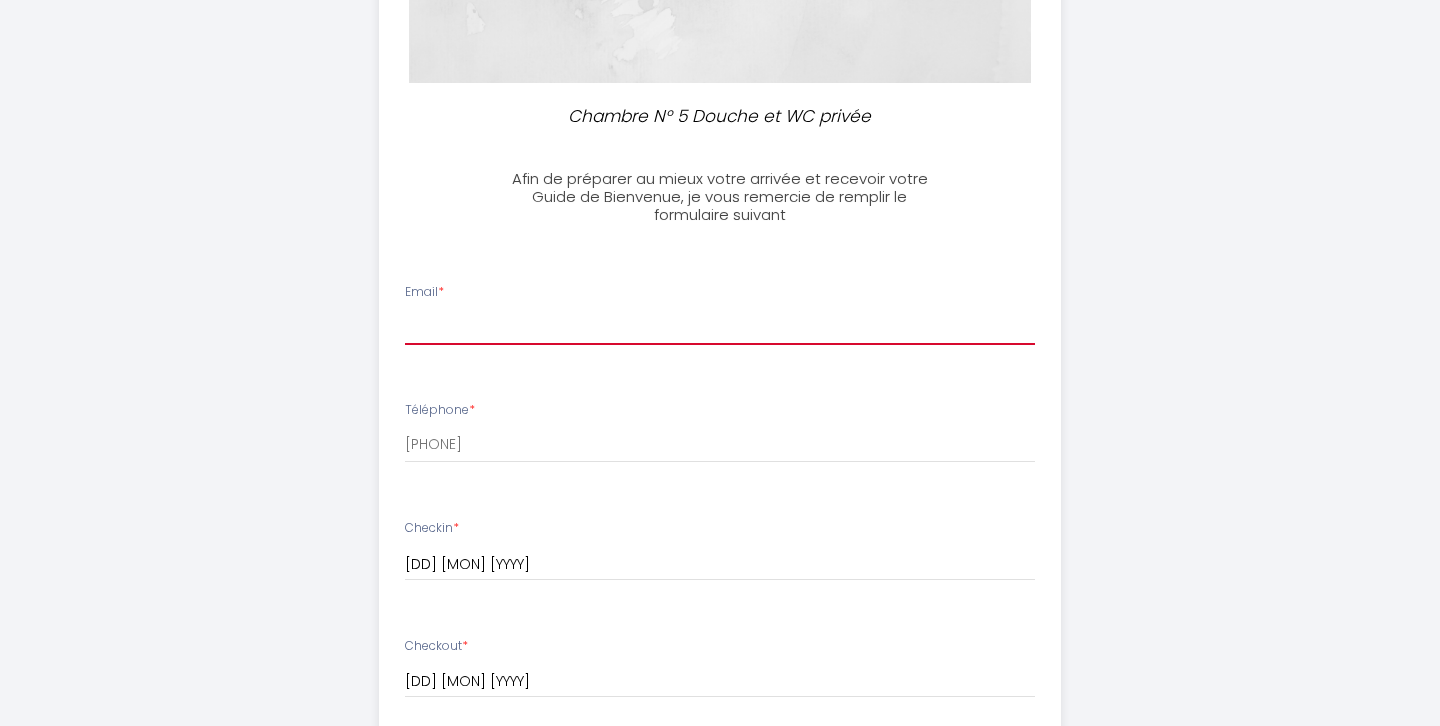 click on "Email
*" at bounding box center [720, 327] 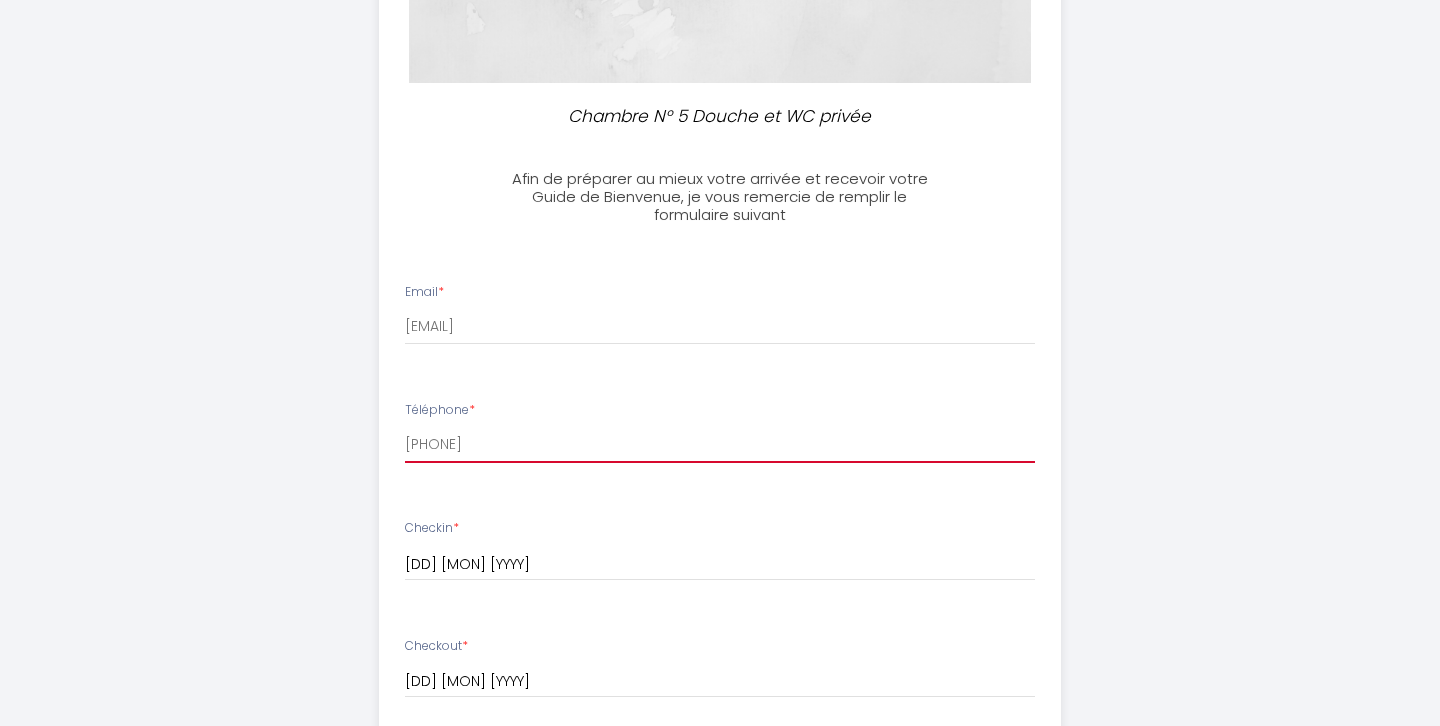 type on "[PHONE]" 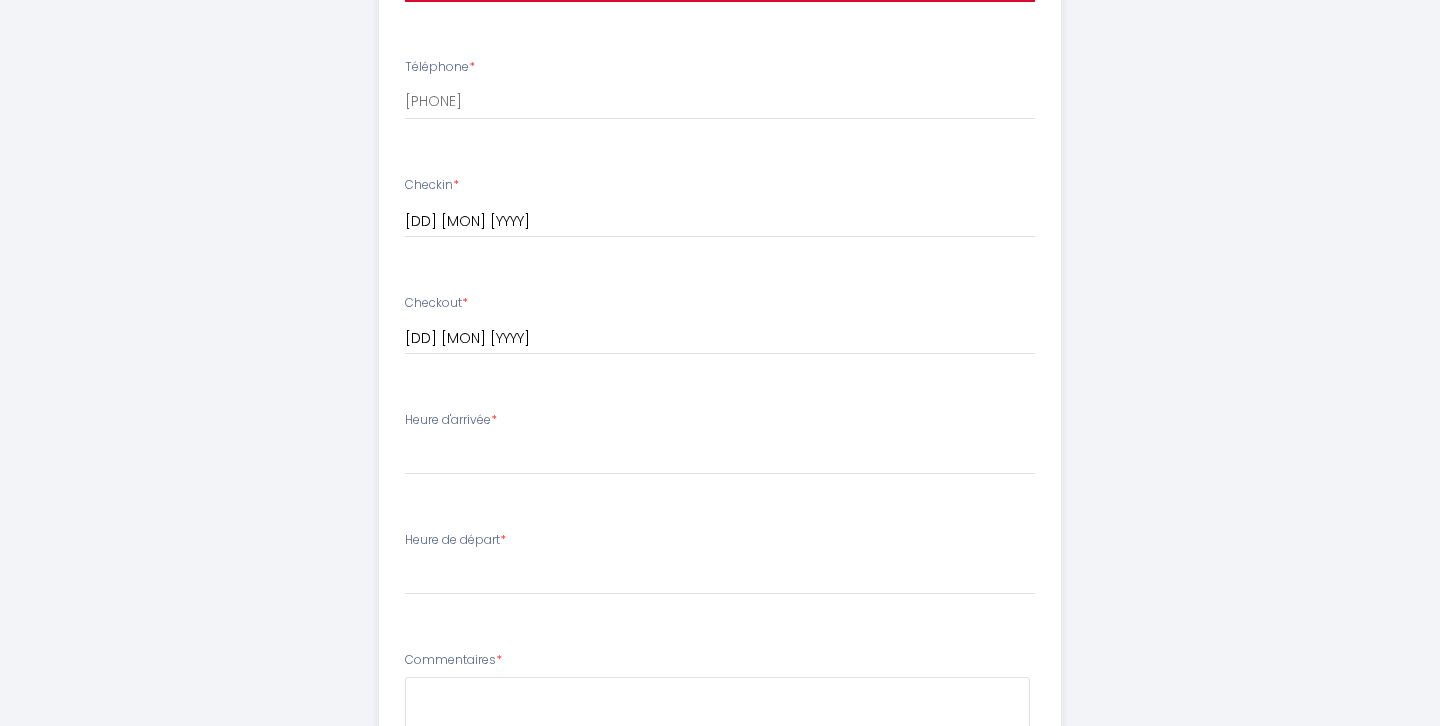scroll, scrollTop: 768, scrollLeft: 0, axis: vertical 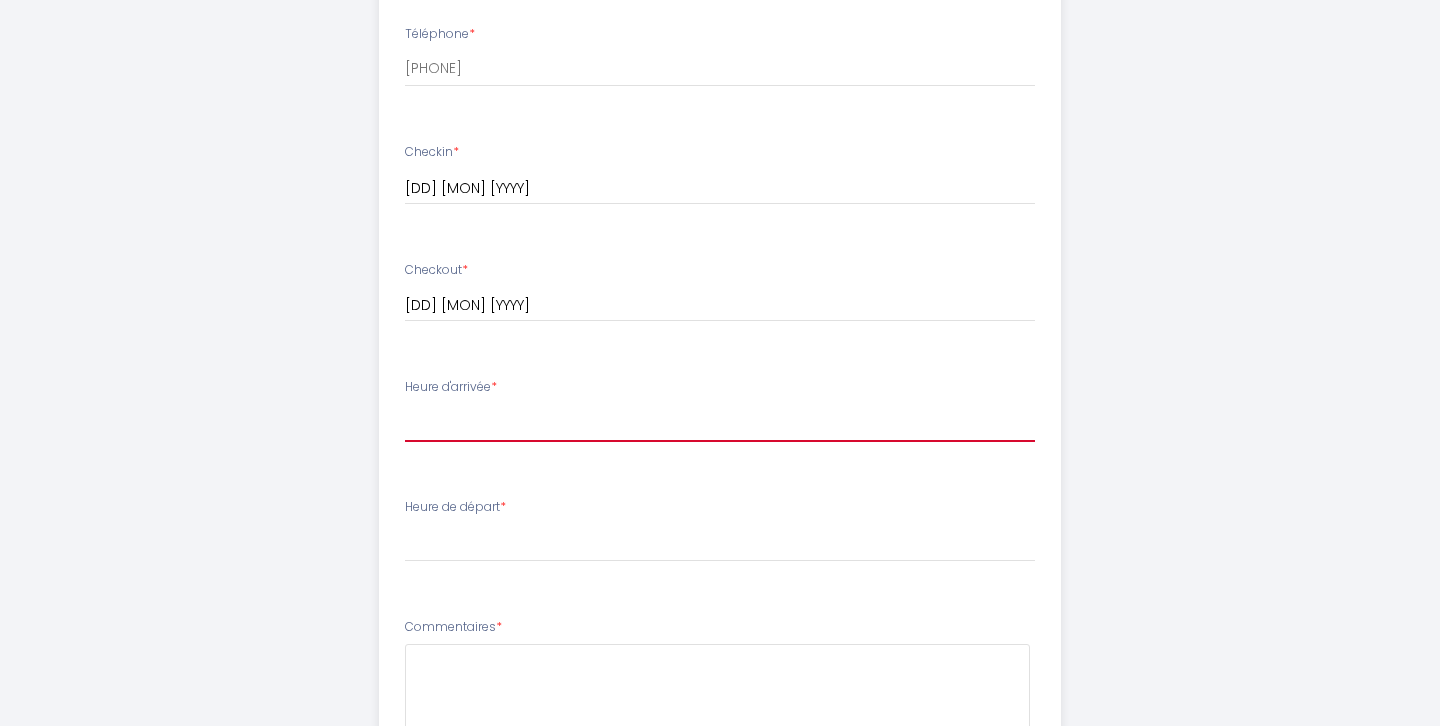 click on "15:00 15:30 16:00 16:30 17:00 17:30 18:00 18:30 19:00 19:30 20:00 20:30 21:00 21:30 22:00 22:30 23:00 23:30" at bounding box center [720, 423] 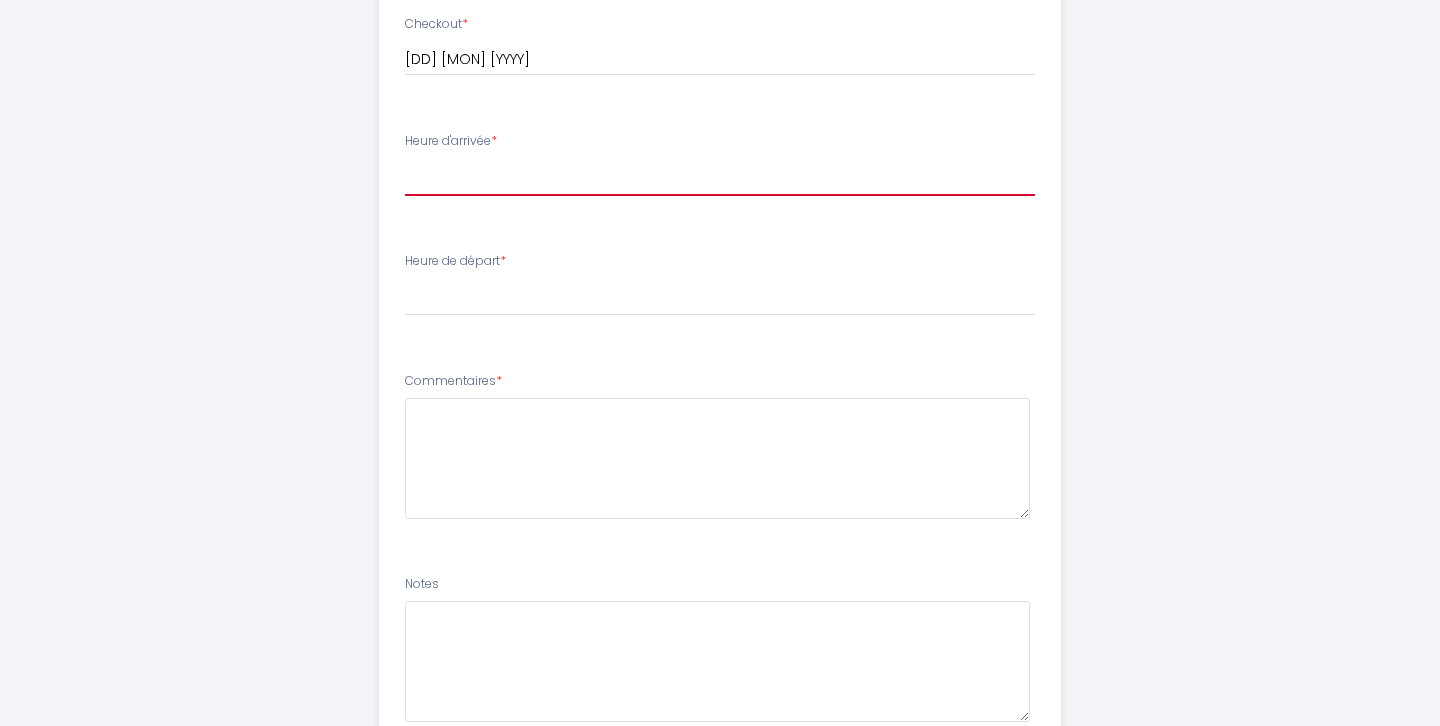 scroll, scrollTop: 946, scrollLeft: 0, axis: vertical 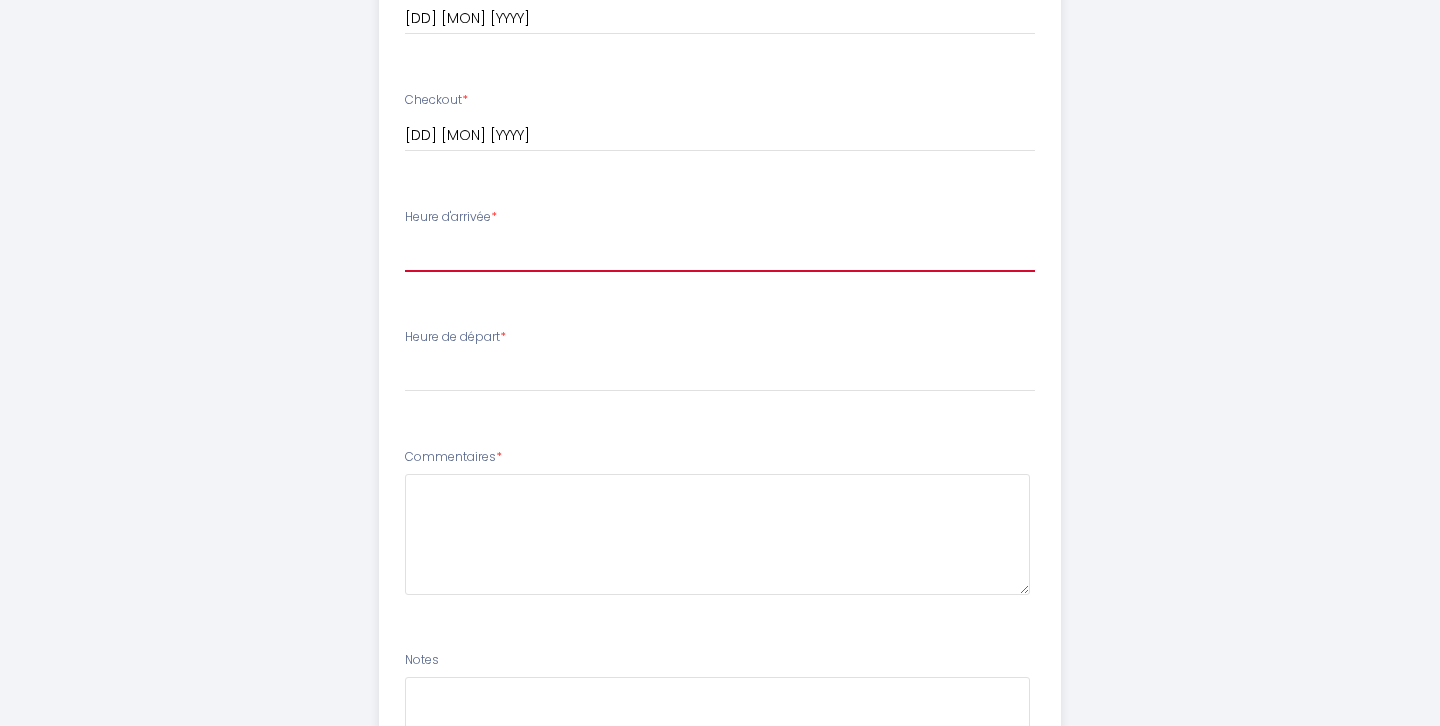 click on "15:00 15:30 16:00 16:30 17:00 17:30 18:00 18:30 19:00 19:30 20:00 20:30 21:00 21:30 22:00 22:30 23:00 23:30" at bounding box center [720, 253] 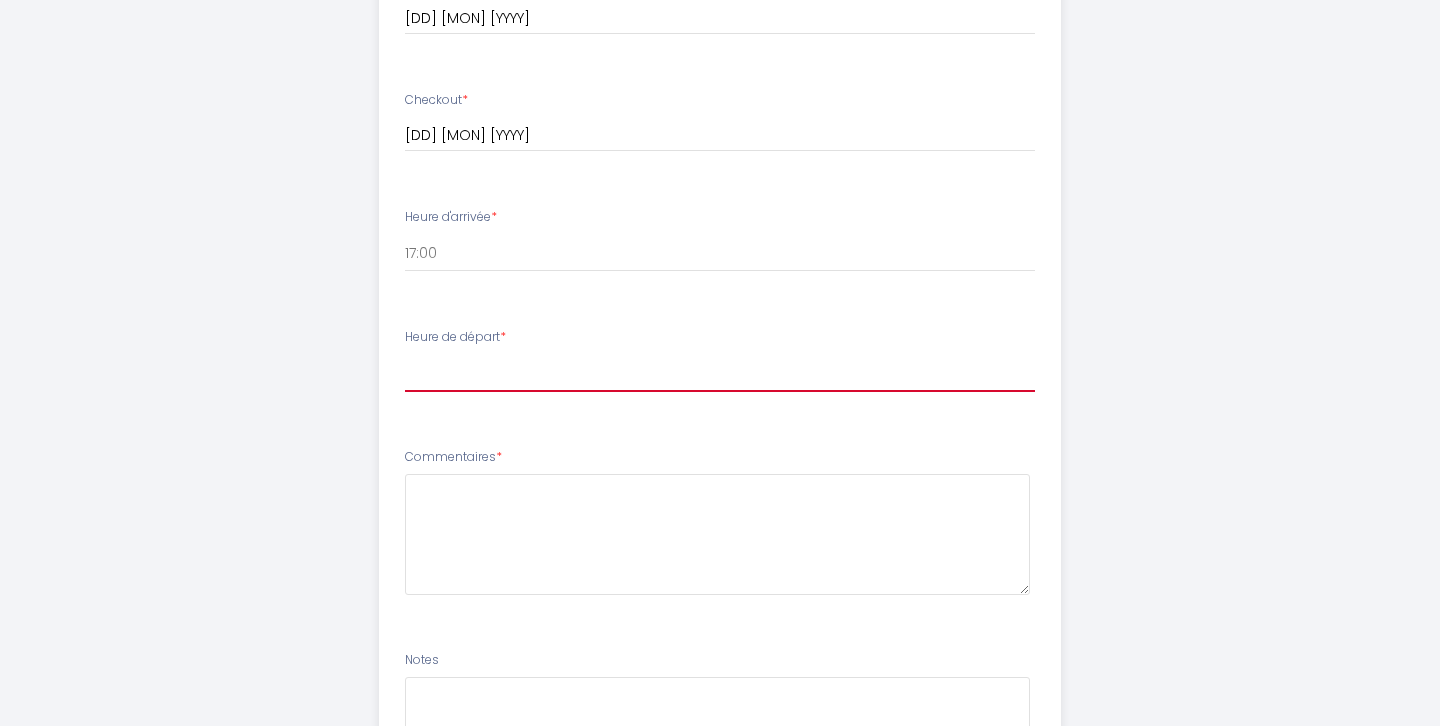 click on "00:00 00:30 01:00 01:30 02:00 02:30 03:00 03:30 04:00 04:30 05:00 05:30 06:00 06:30 07:00 07:30 08:00 08:30 09:00 09:30 10:00 10:30 11:00" at bounding box center (720, 373) 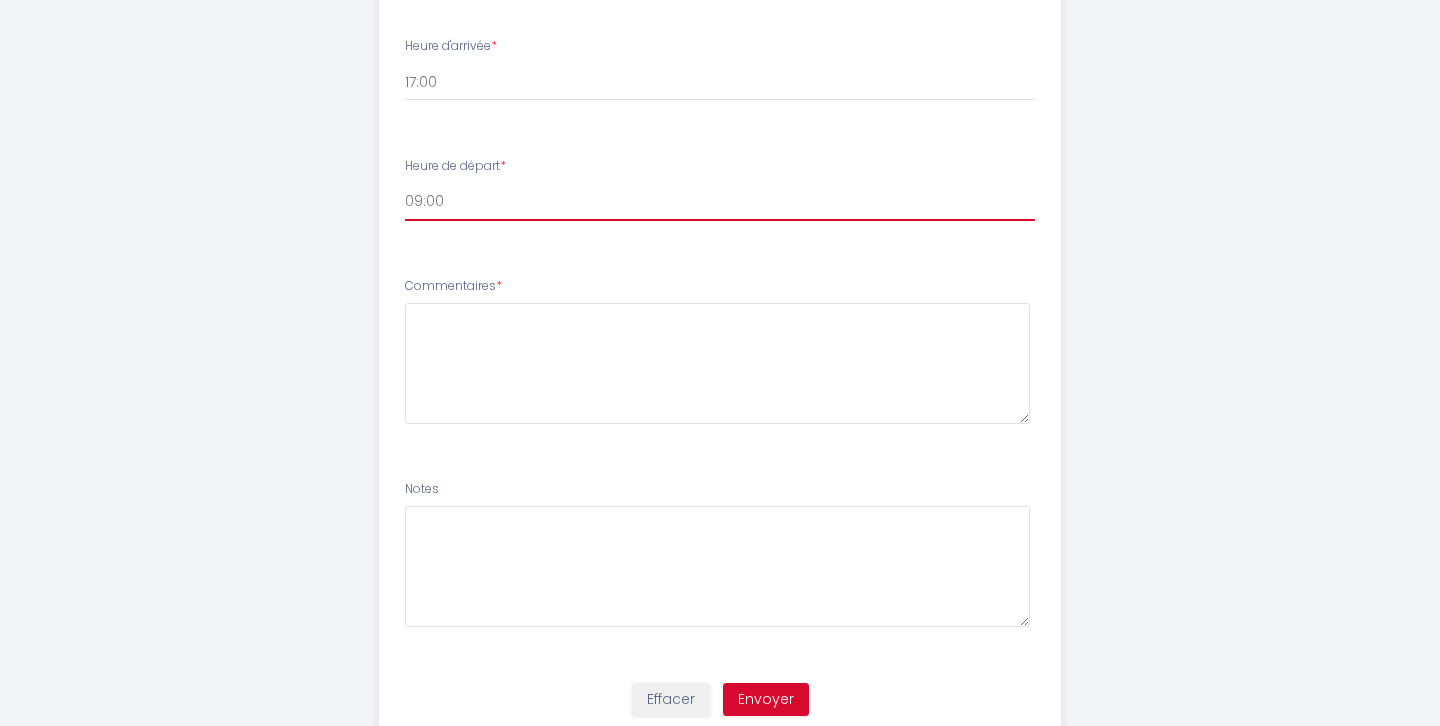 scroll, scrollTop: 1074, scrollLeft: 0, axis: vertical 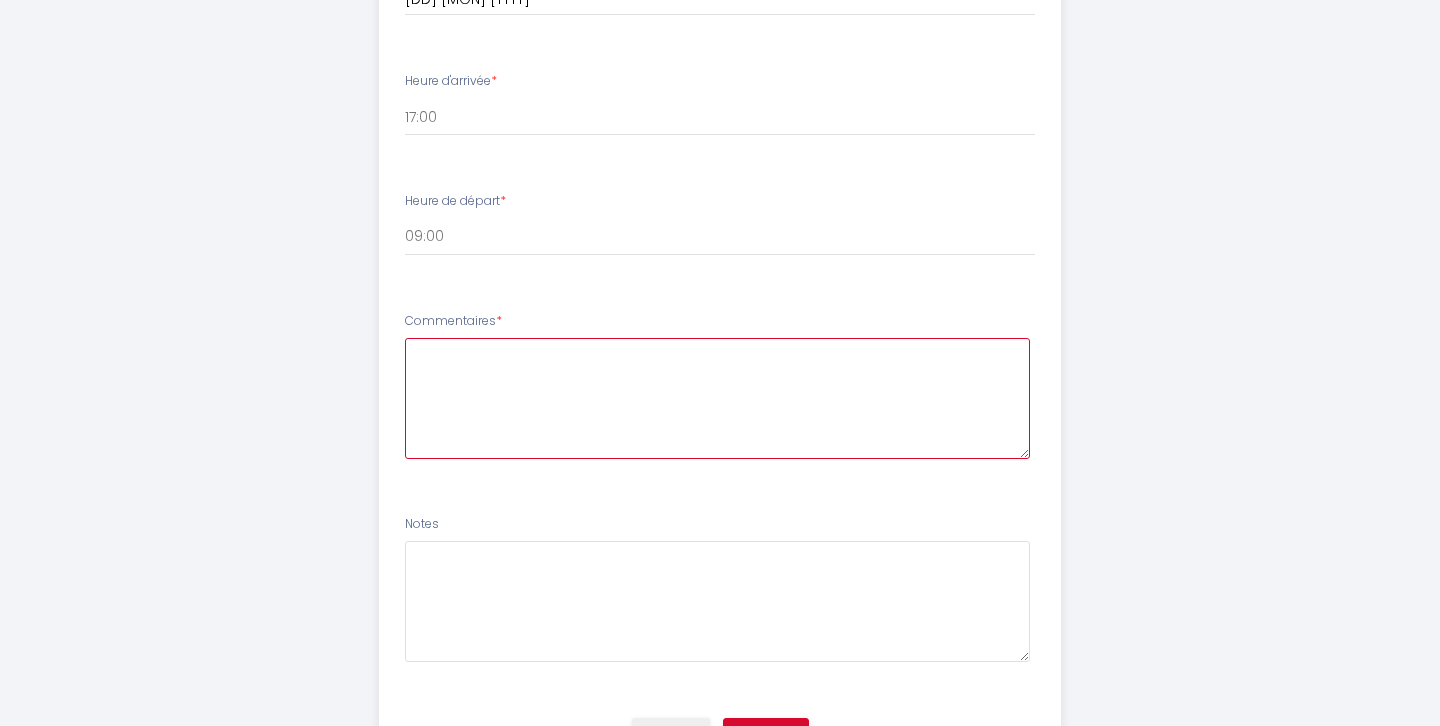 click at bounding box center [718, 398] 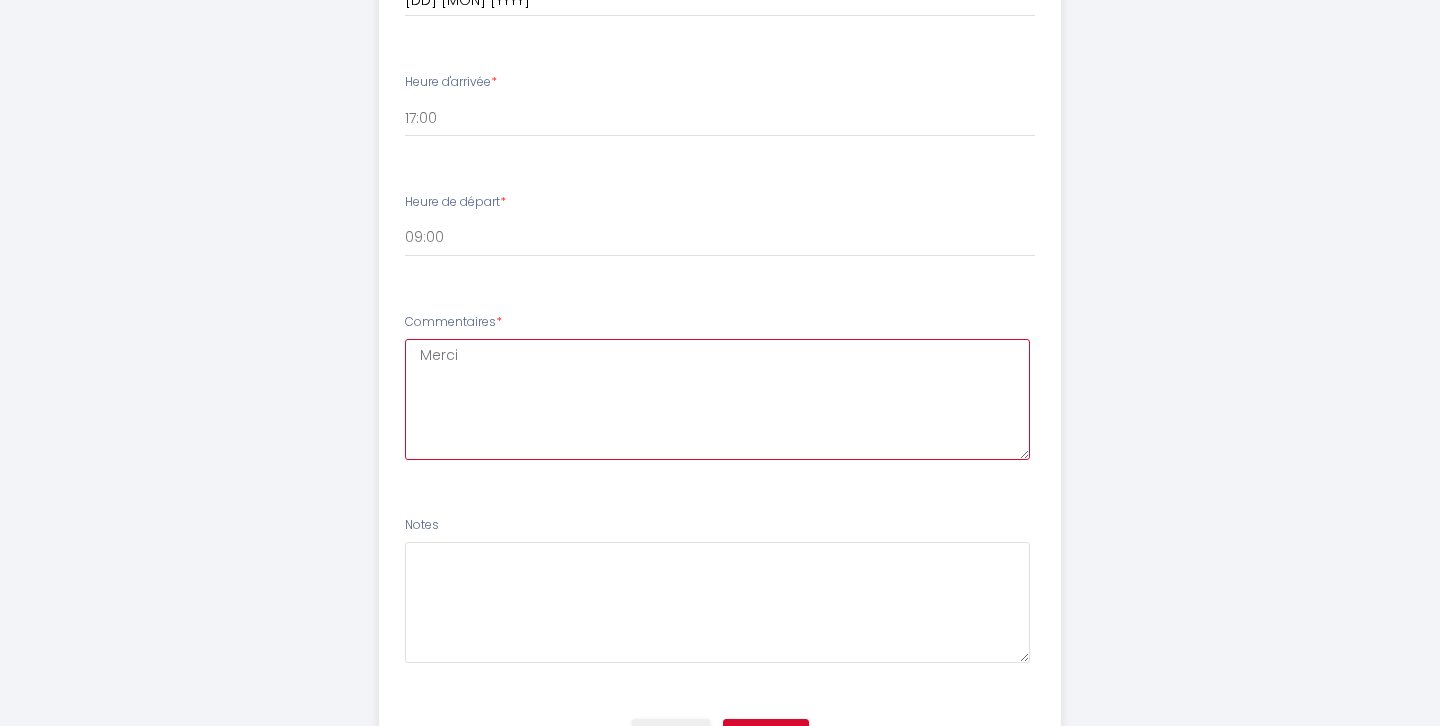 scroll, scrollTop: 1163, scrollLeft: 0, axis: vertical 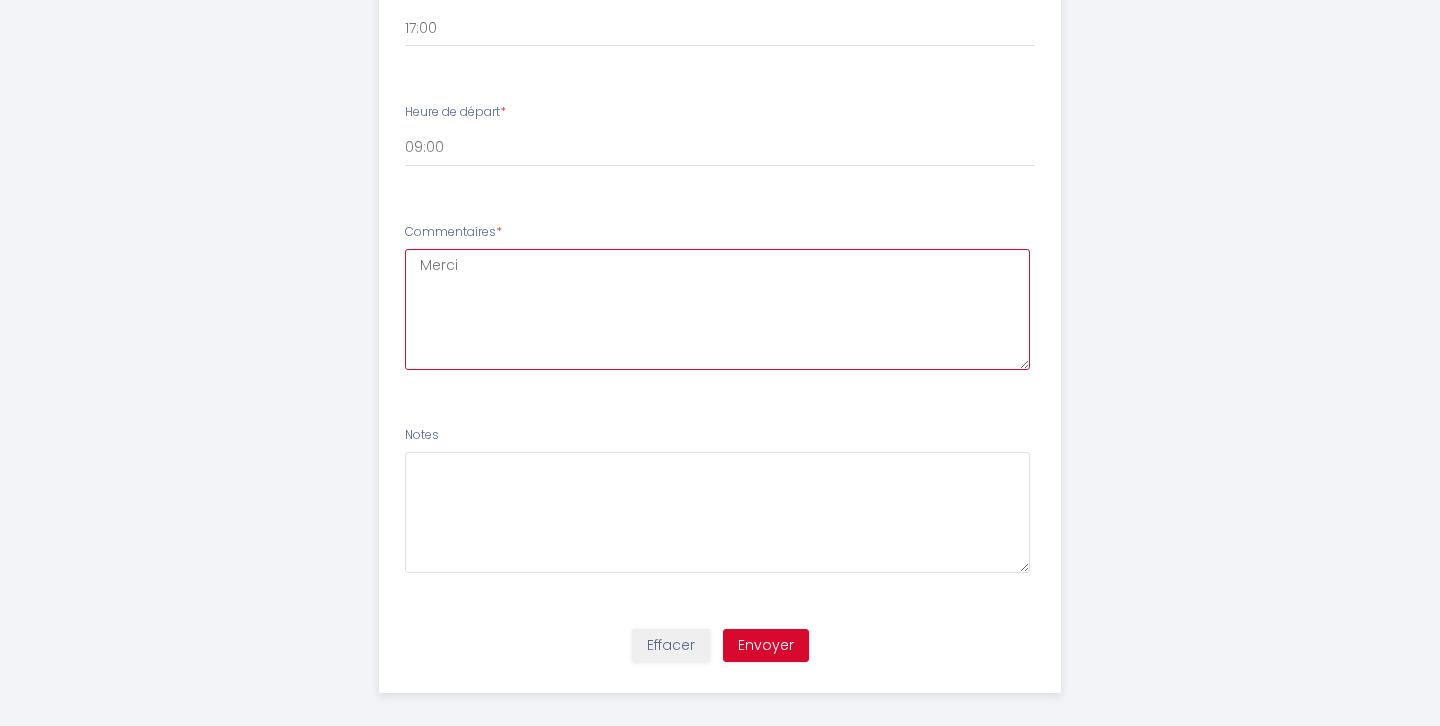 type on "Merci" 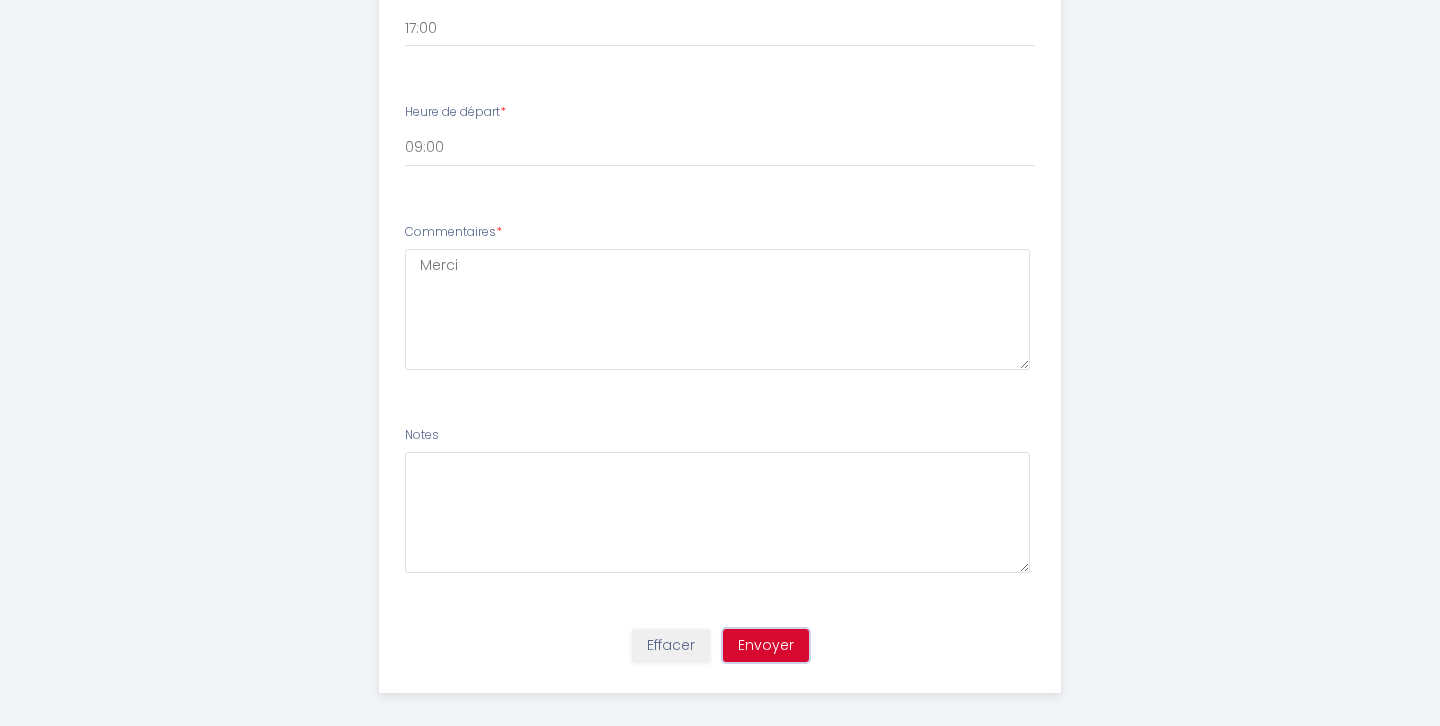 click on "Envoyer" at bounding box center (766, 646) 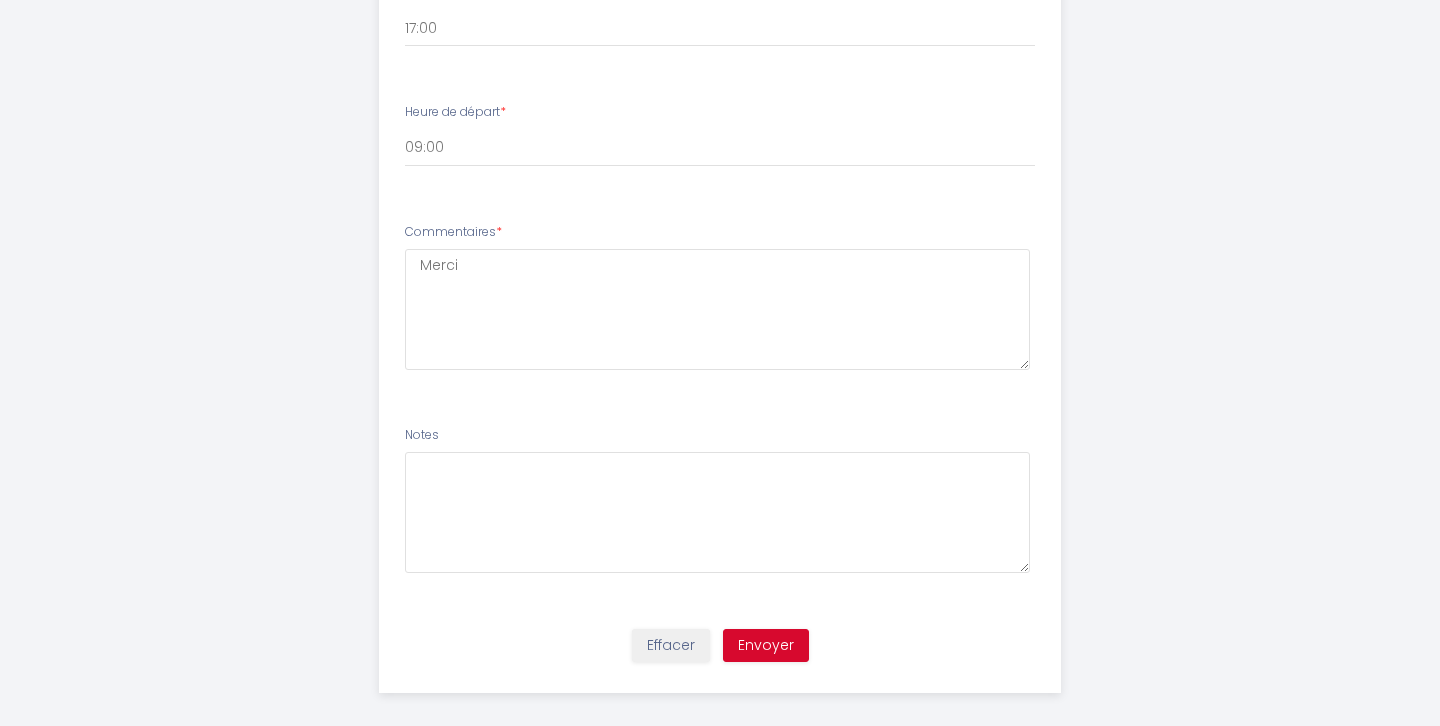 scroll, scrollTop: 0, scrollLeft: 0, axis: both 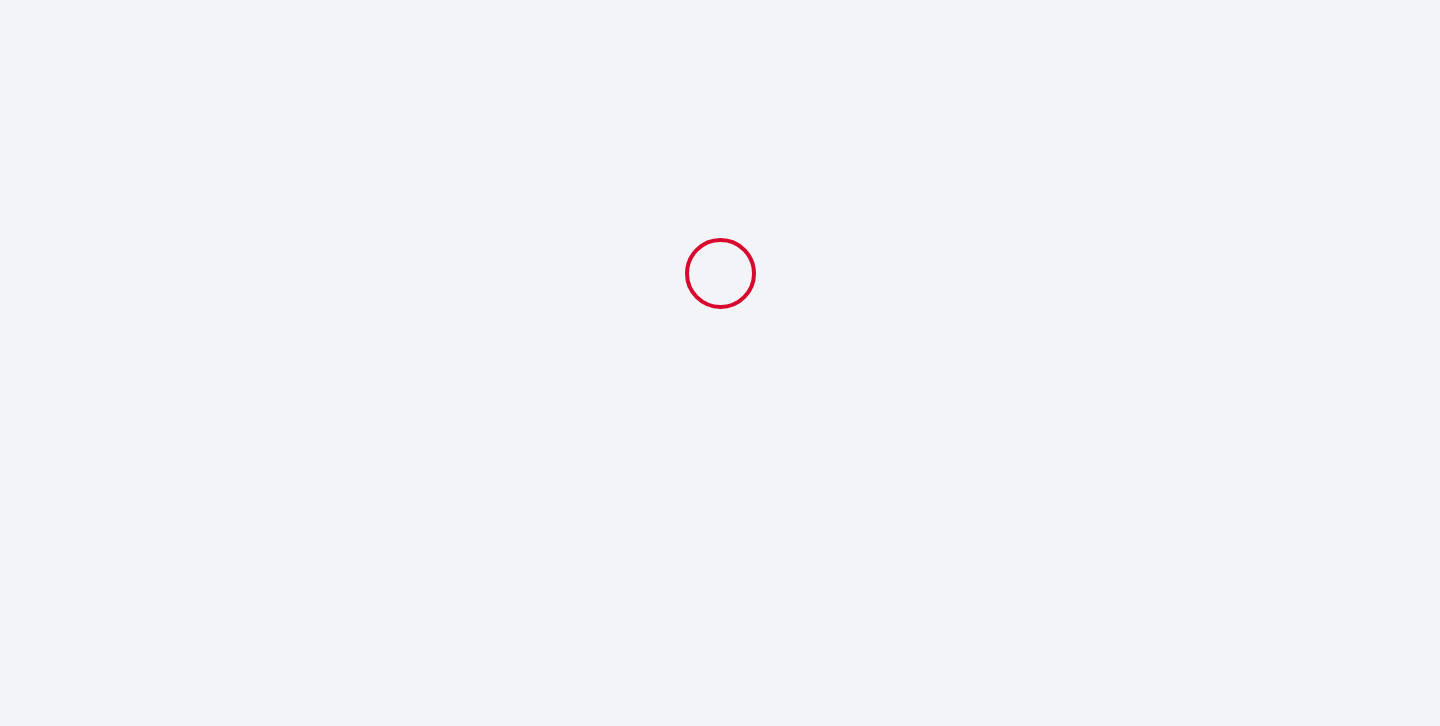 select on "17:00" 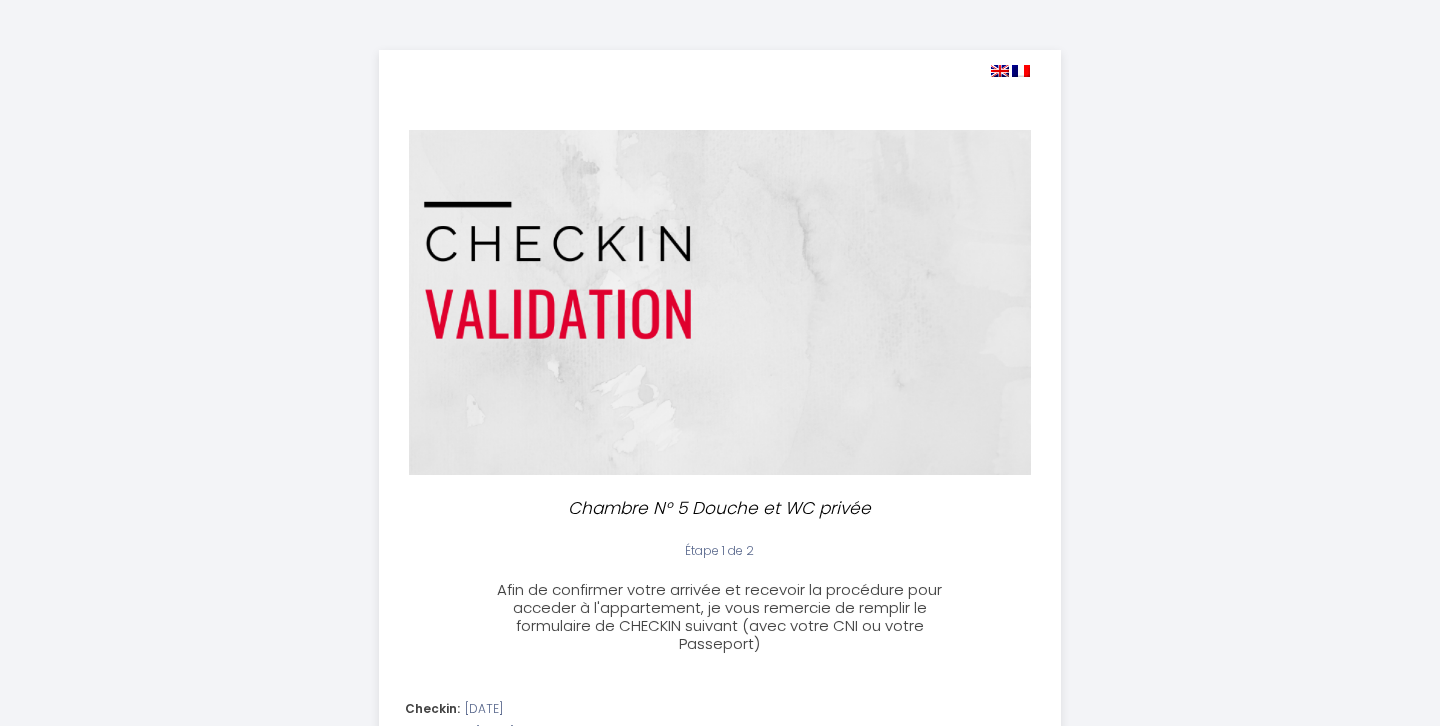 select 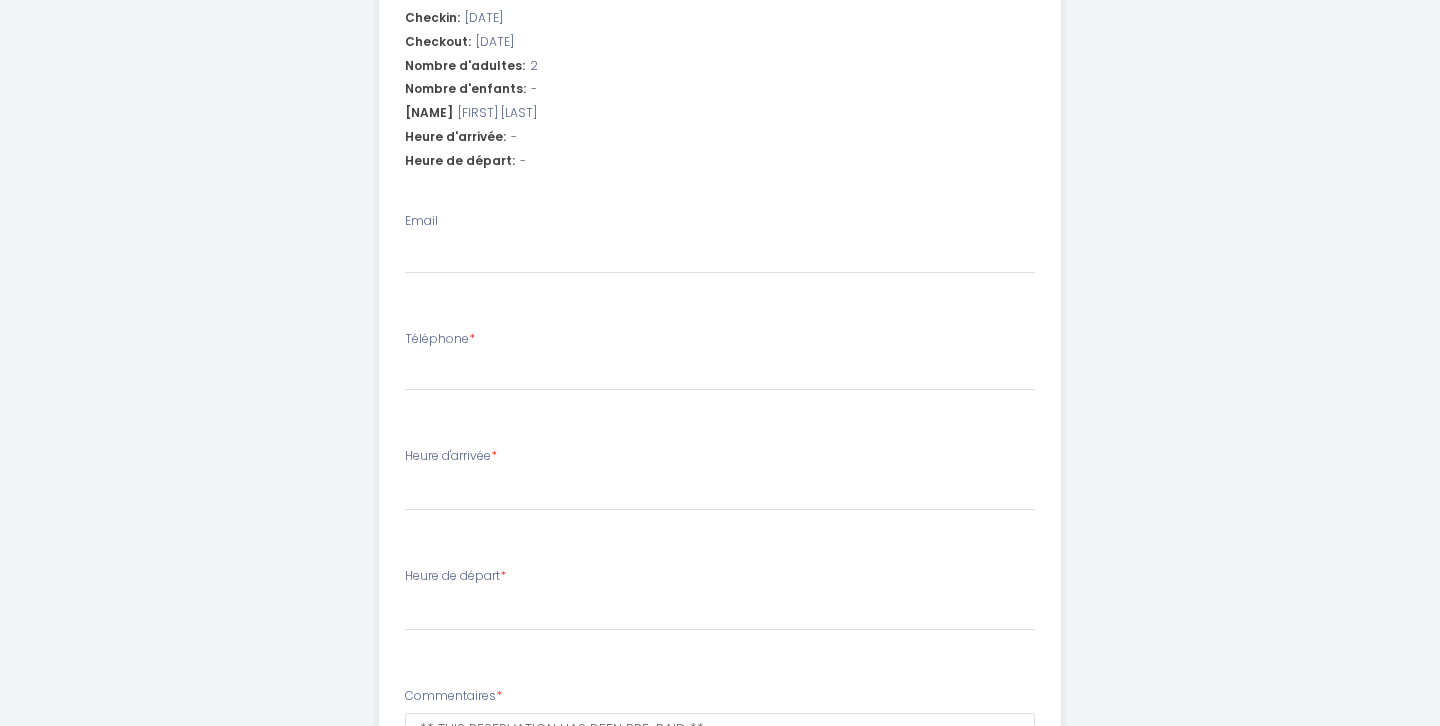 scroll, scrollTop: 695, scrollLeft: 0, axis: vertical 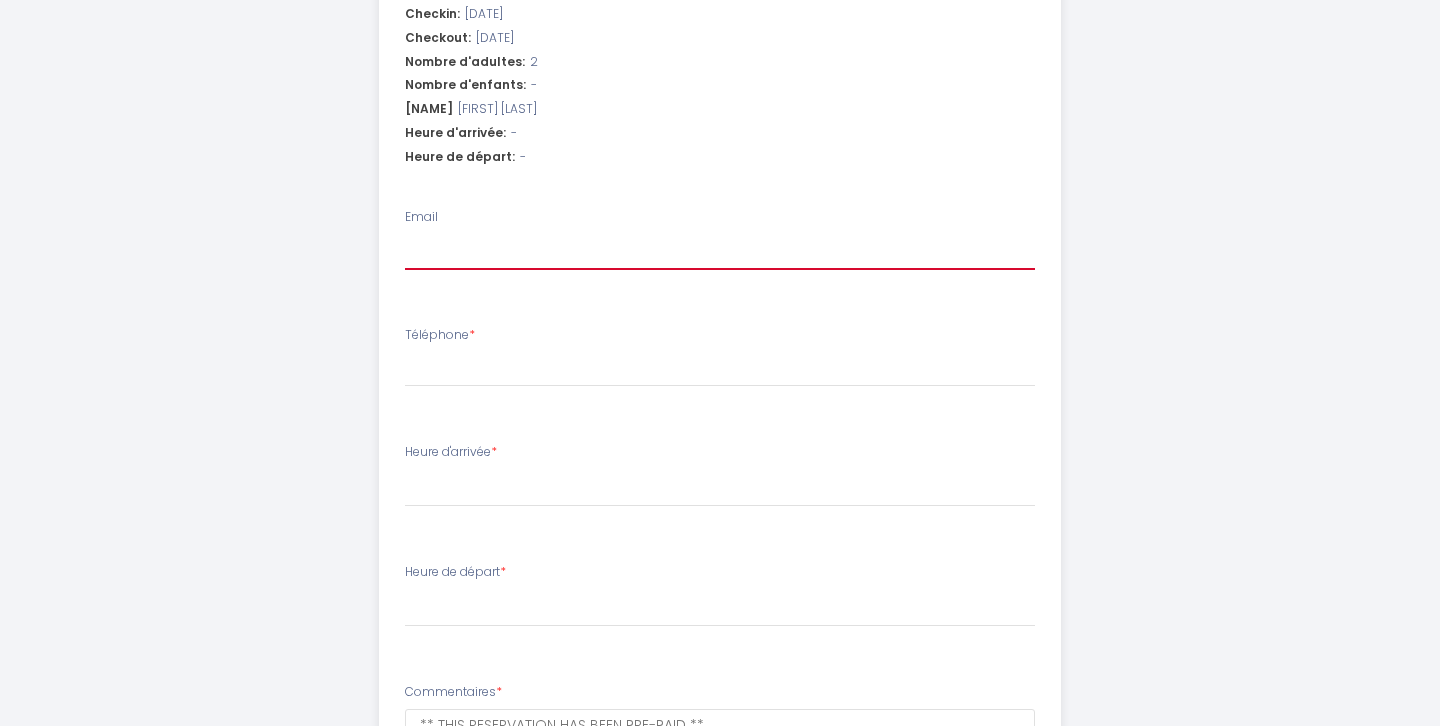 click on "Email" at bounding box center [720, 252] 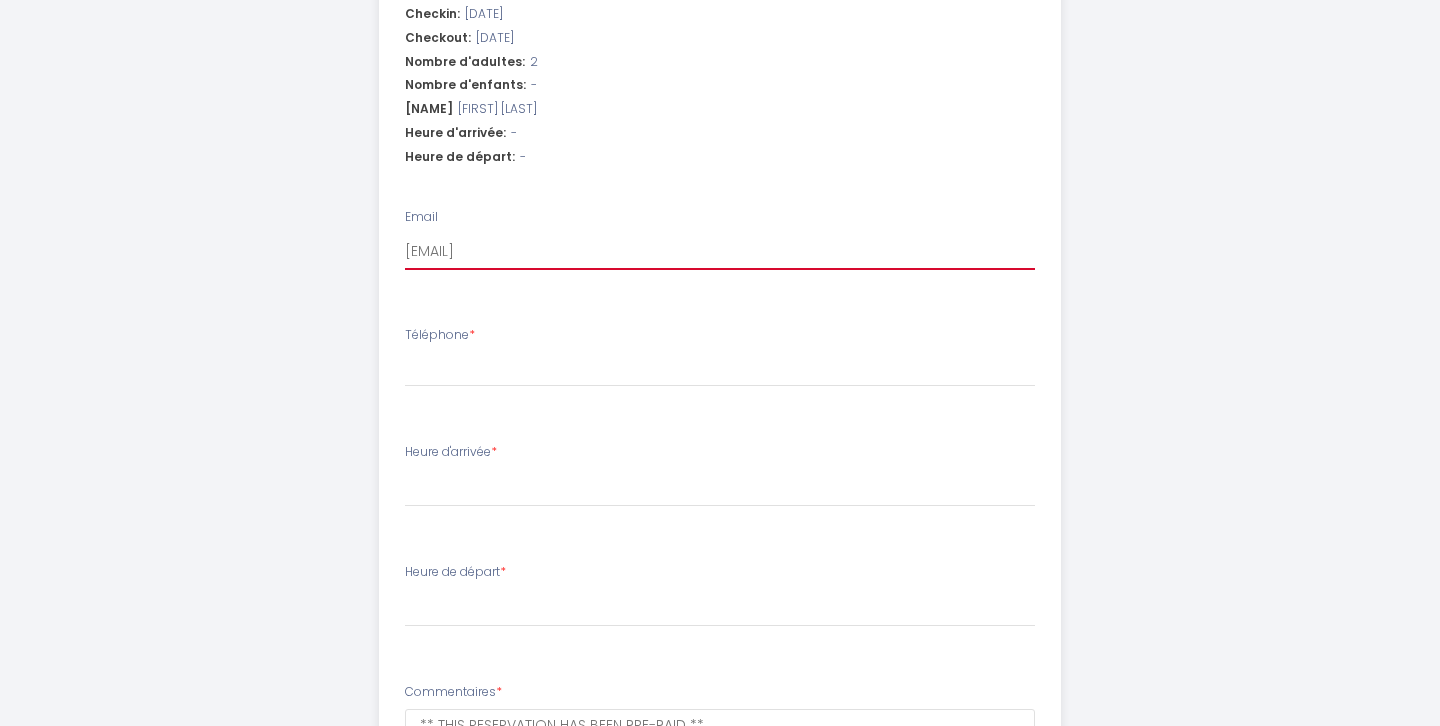 select 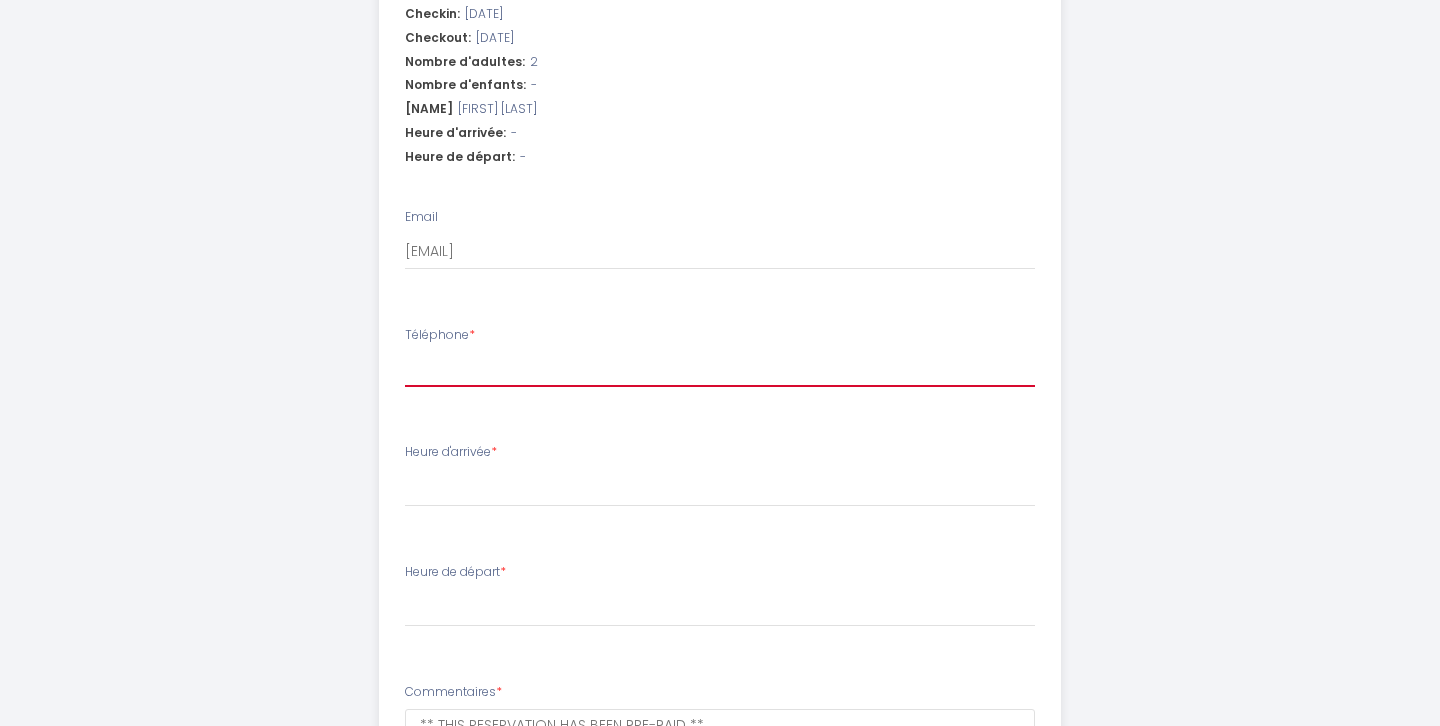 click on "Téléphone
*" at bounding box center [720, 369] 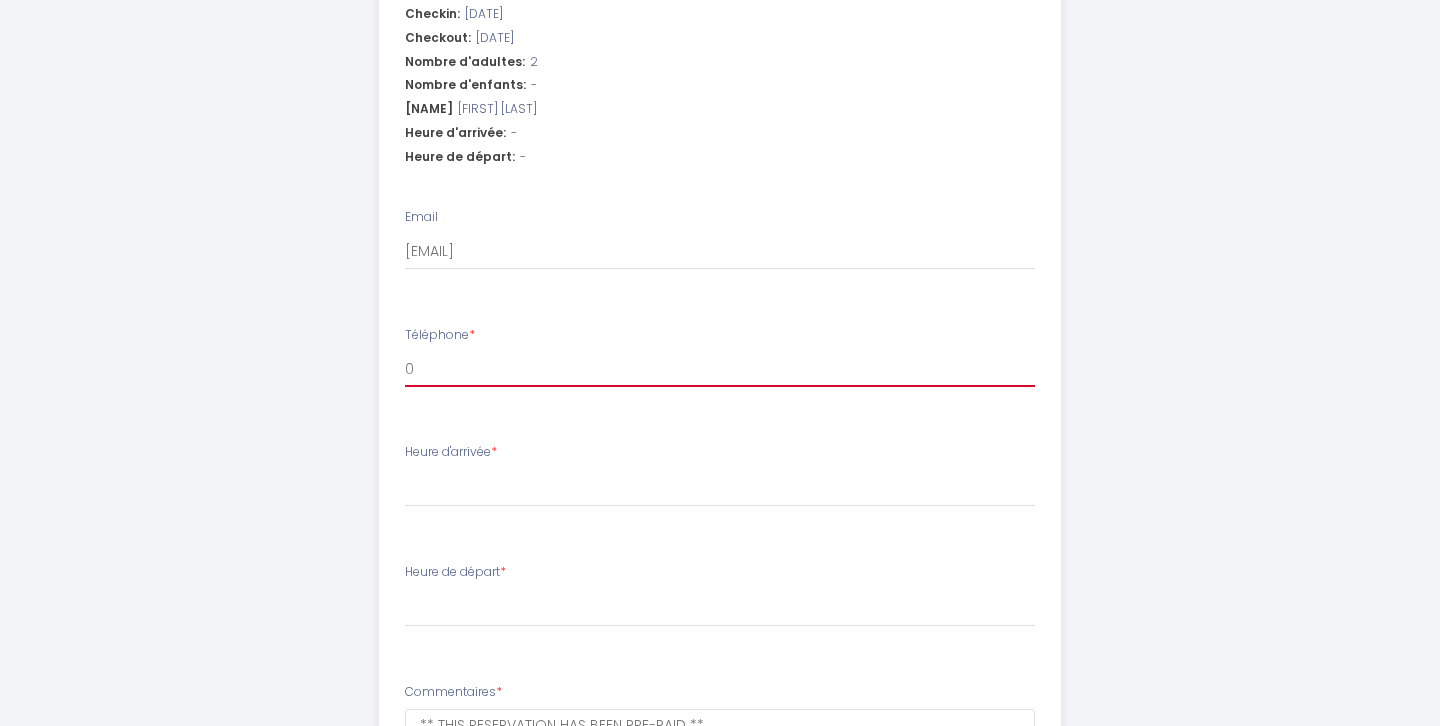 select 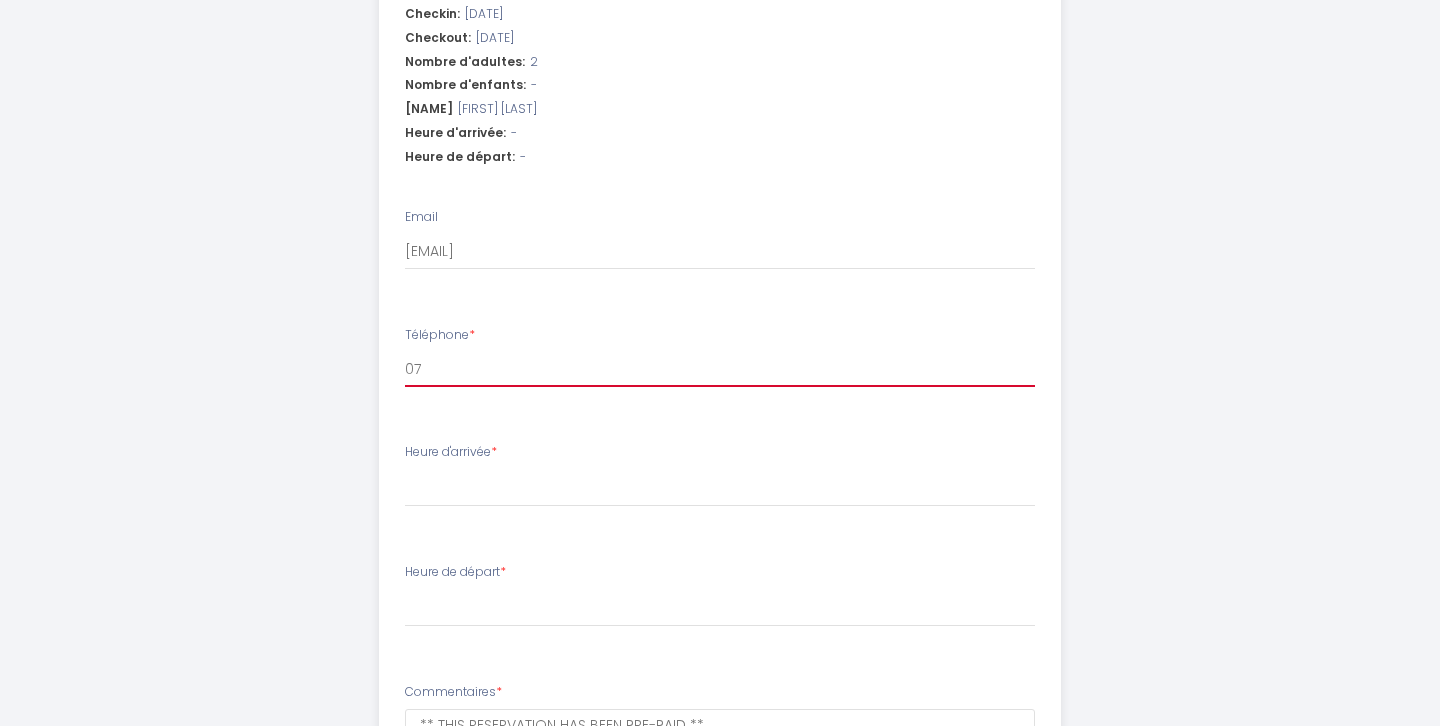 select 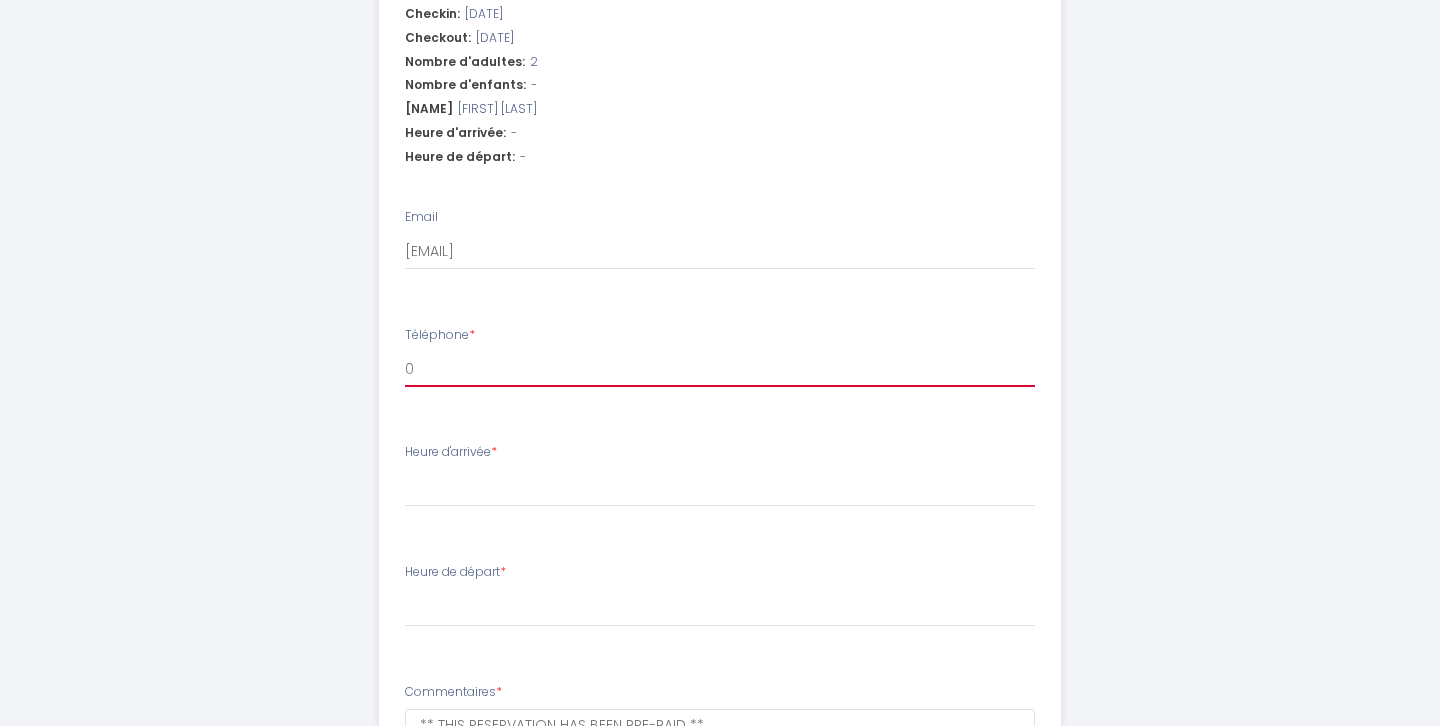 select 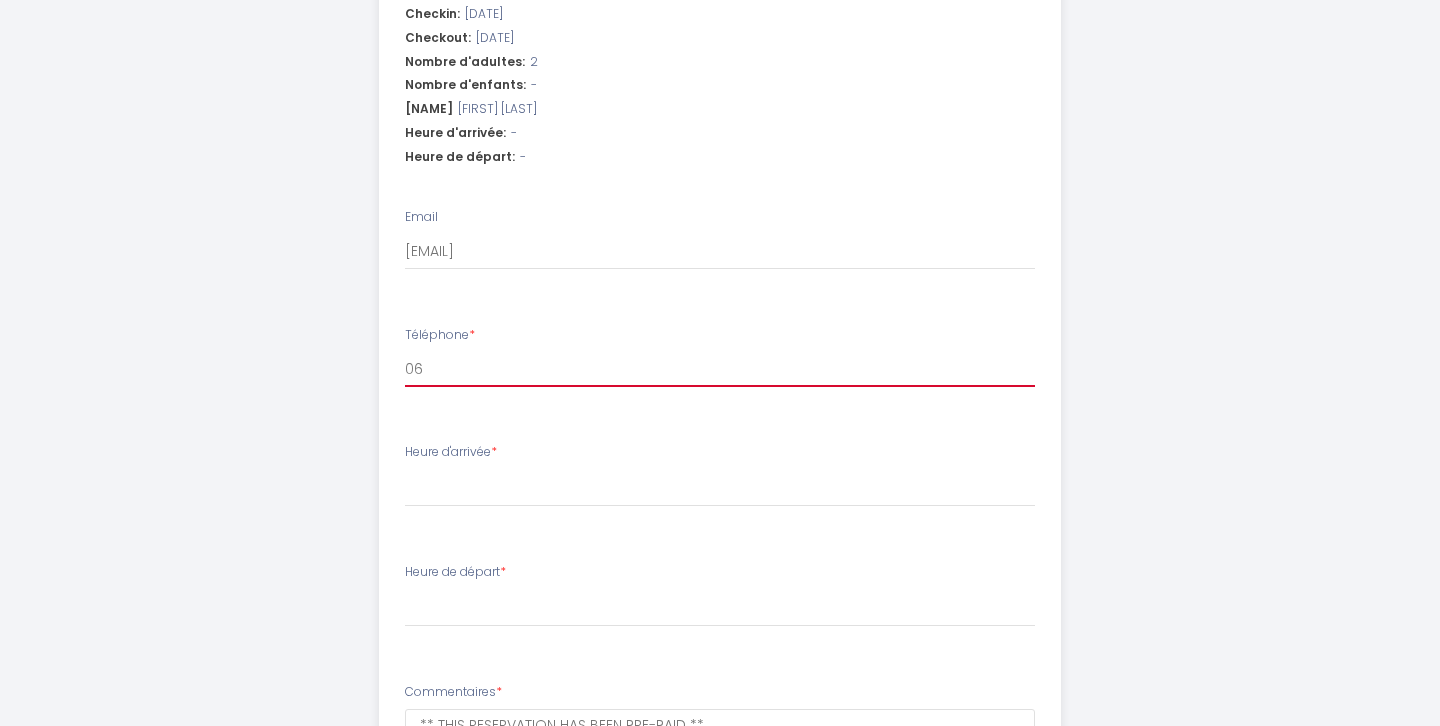 select 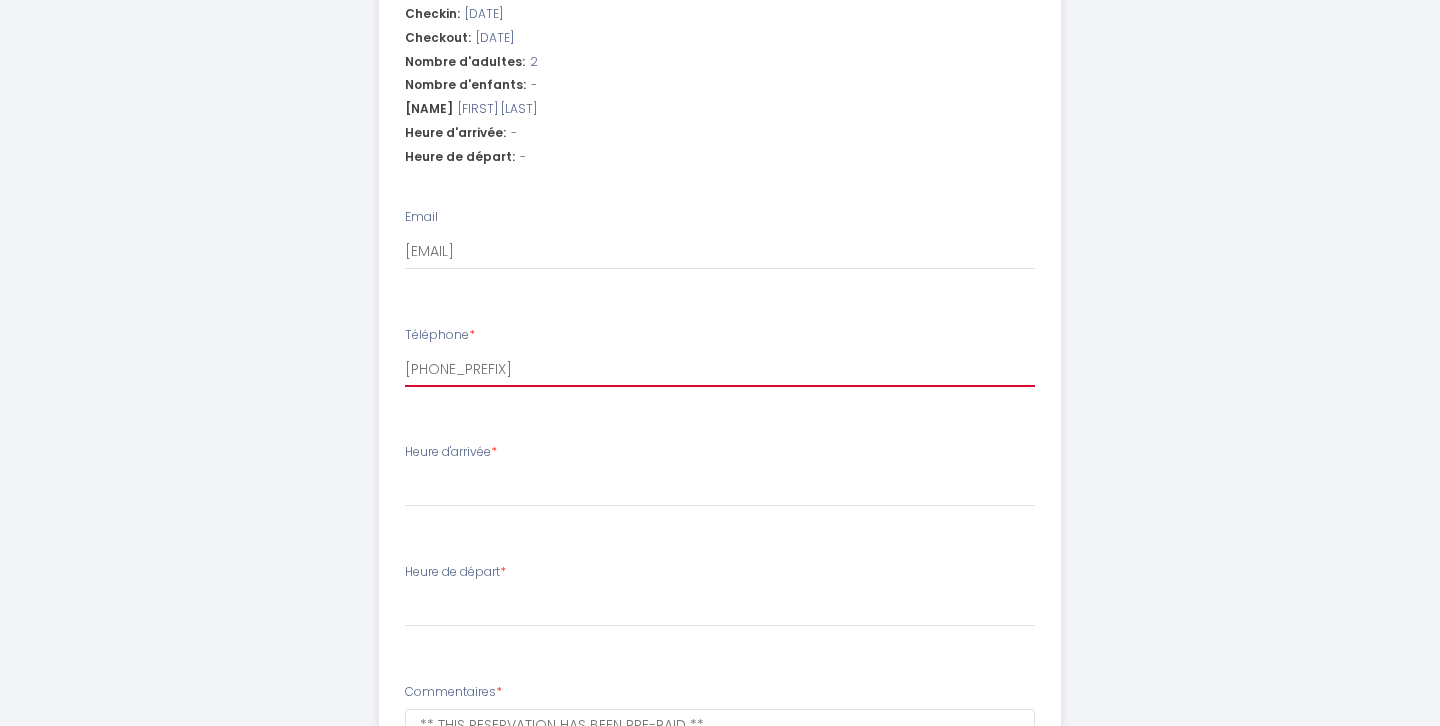 select 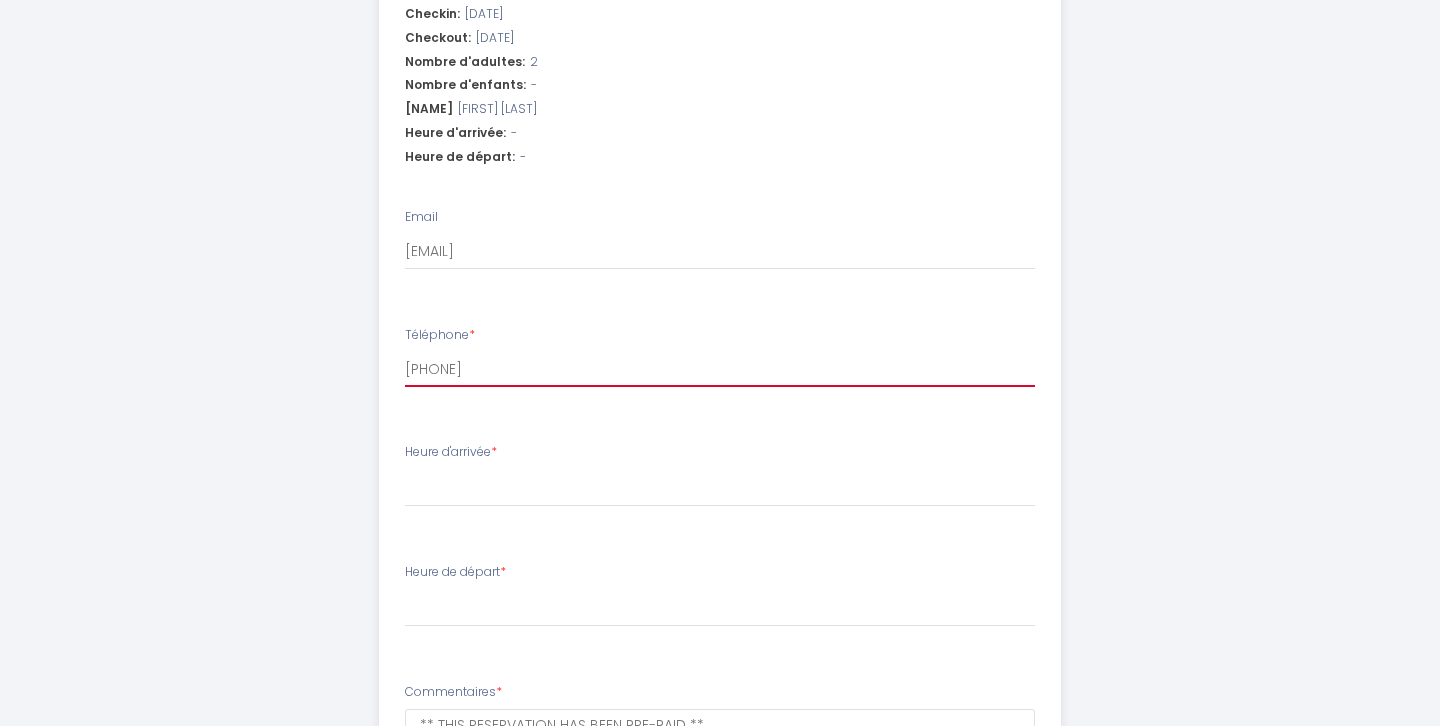 select 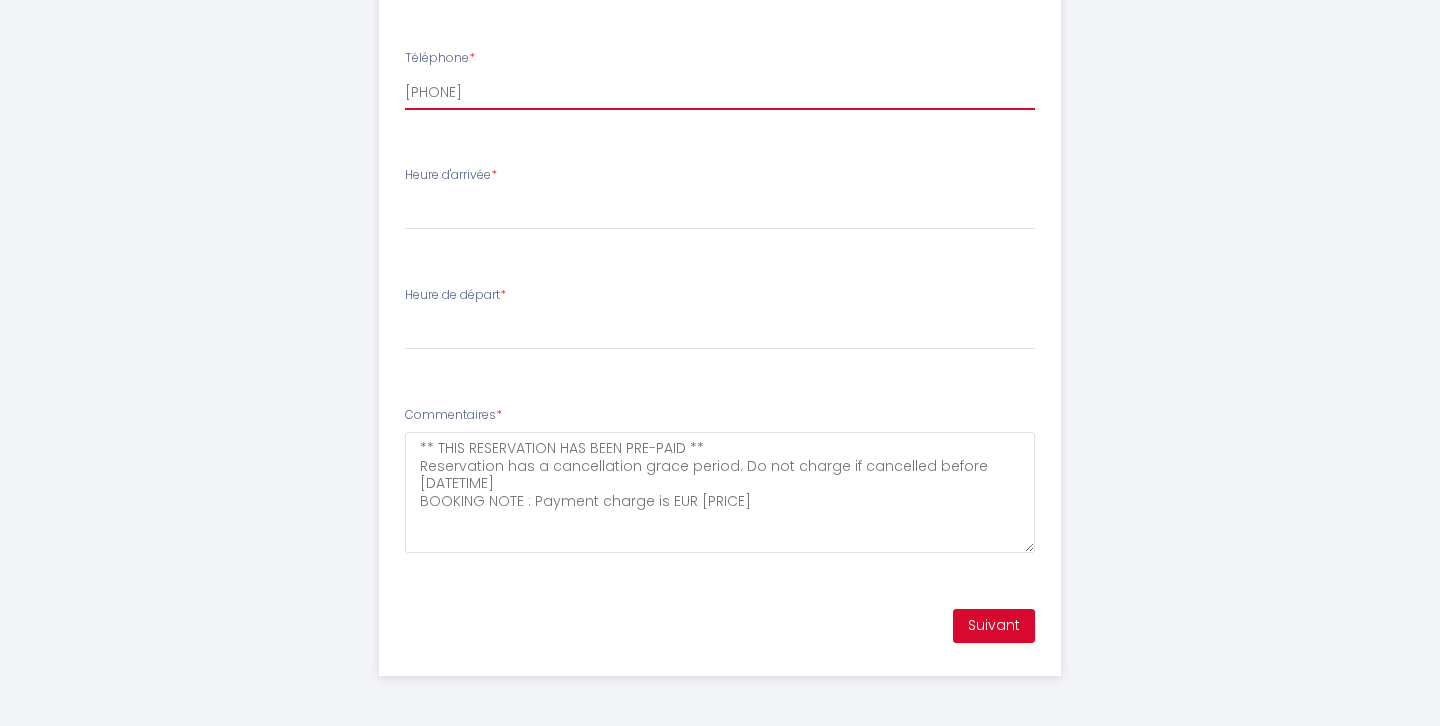 type on "[PHONE]" 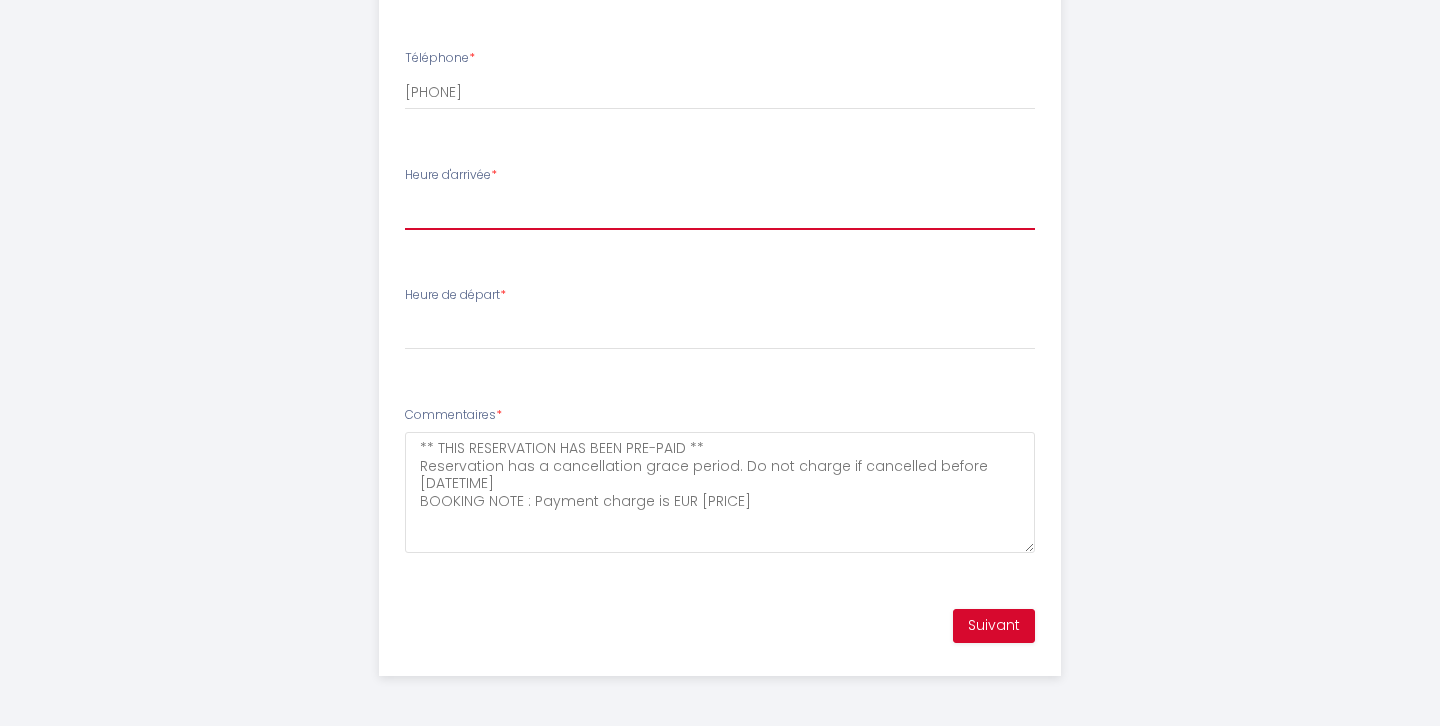 click on "15:00 15:30 16:00 16:30 17:00 17:30 18:00 18:30 19:00 19:30 20:00 20:30 21:00 21:30 22:00 22:30 23:00 23:30" at bounding box center (720, 211) 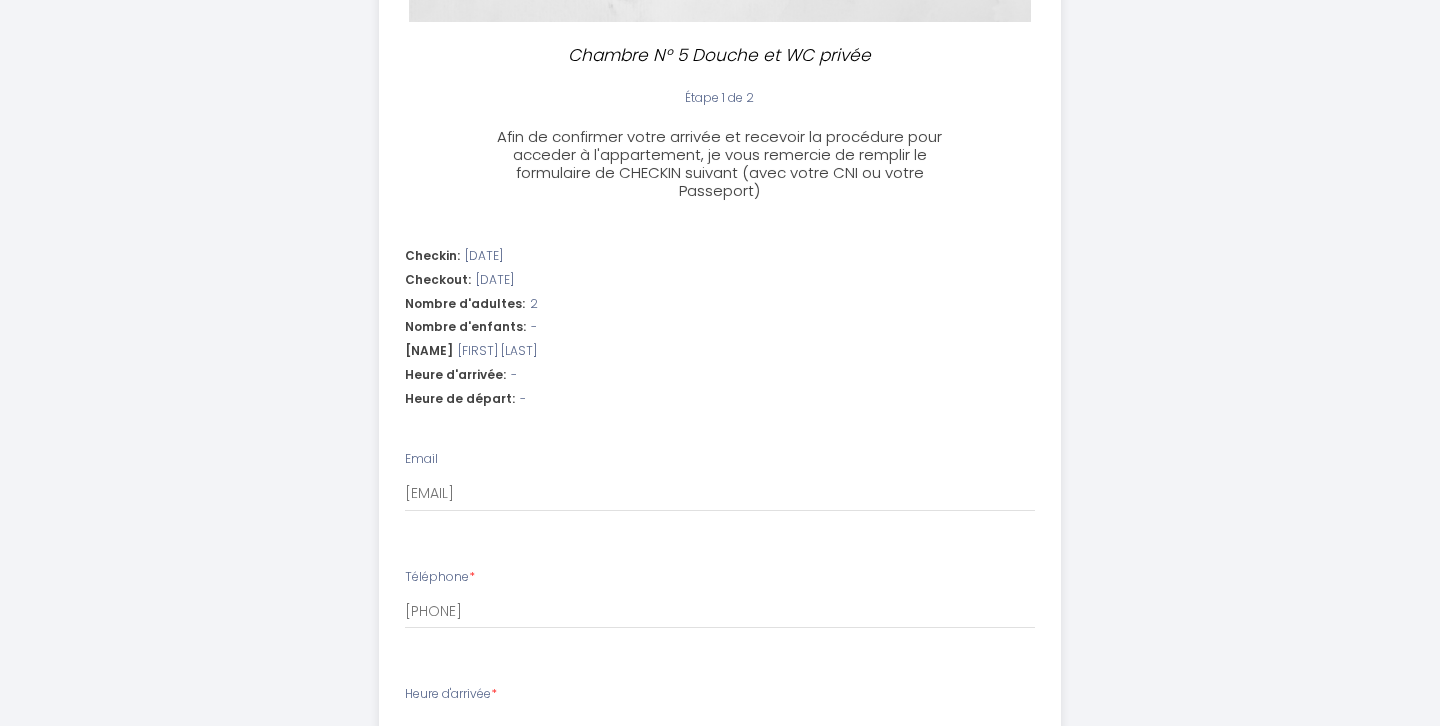 scroll, scrollTop: 444, scrollLeft: 0, axis: vertical 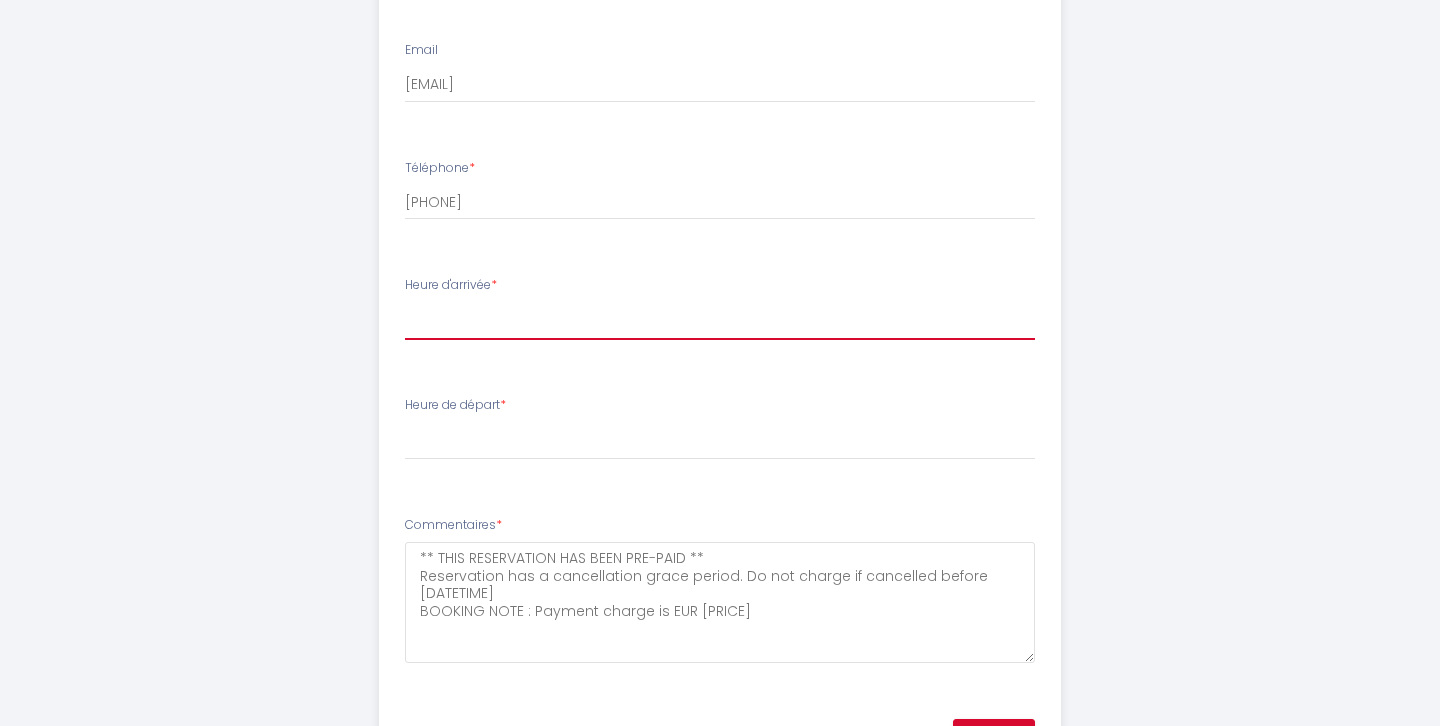 click on "15:00 15:30 16:00 16:30 17:00 17:30 18:00 18:30 19:00 19:30 20:00 20:30 21:00 21:30 22:00 22:30 23:00 23:30" at bounding box center (720, 321) 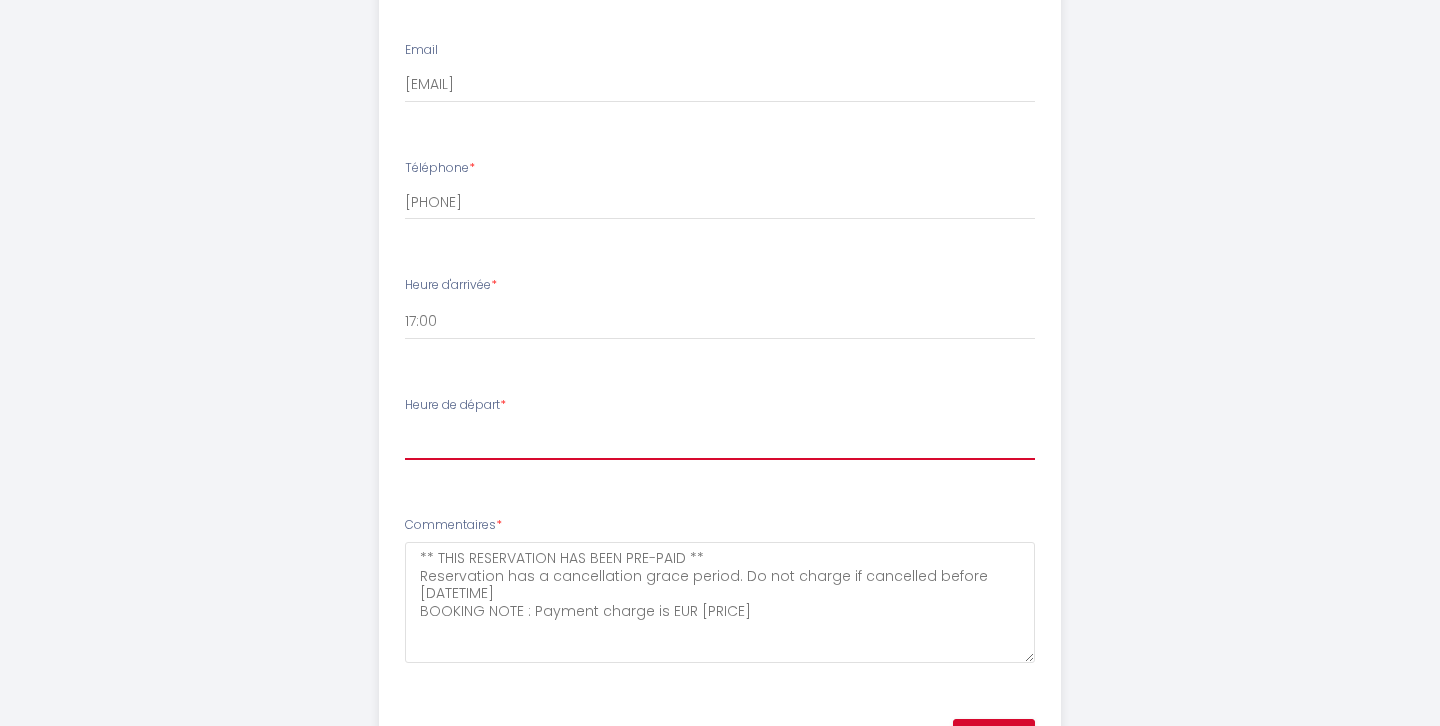 click on "00:00 00:30 01:00 01:30 02:00 02:30 03:00 03:30 04:00 04:30 05:00 05:30 06:00 06:30 07:00 07:30 08:00 08:30 09:00 09:30 10:00 10:30 11:00" at bounding box center [720, 441] 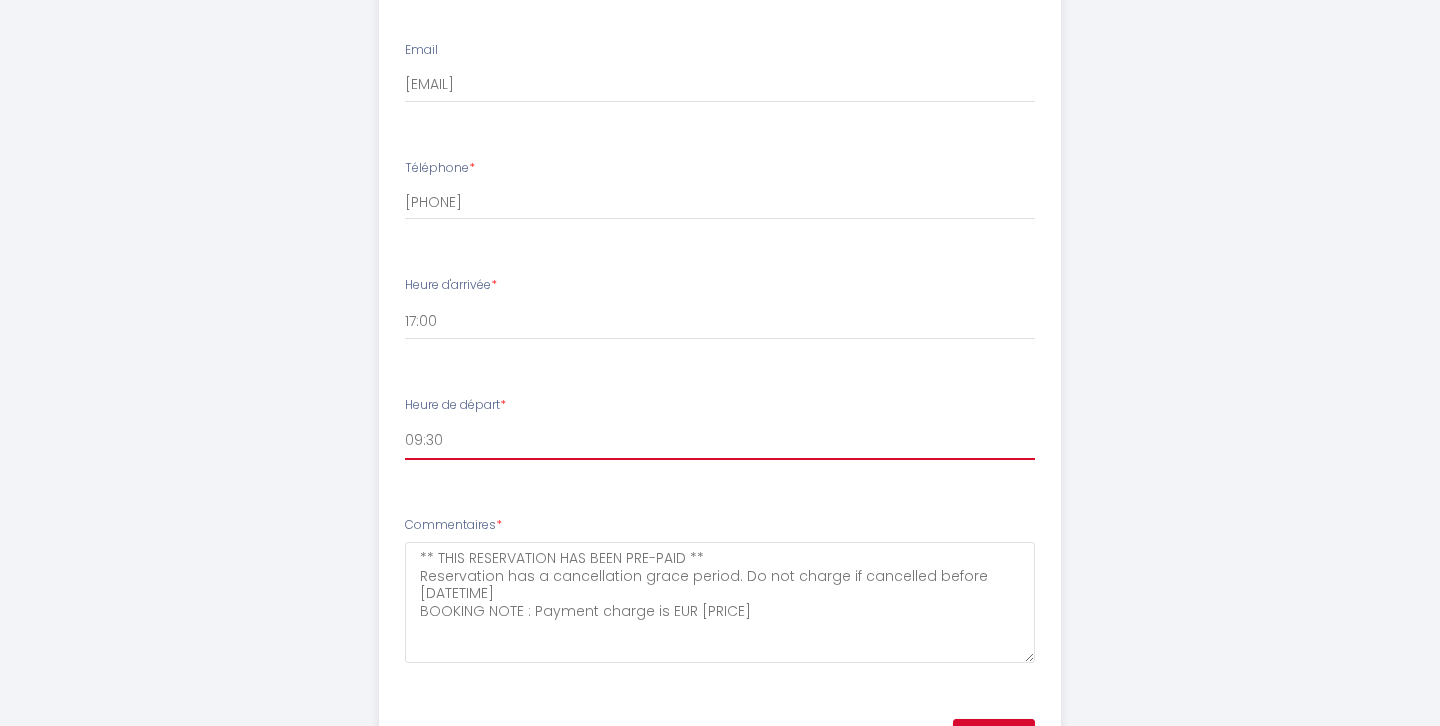 click on "00:00 00:30 01:00 01:30 02:00 02:30 03:00 03:30 04:00 04:30 05:00 05:30 06:00 06:30 07:00 07:30 08:00 08:30 09:00 09:30 10:00 10:30 11:00" at bounding box center (720, 441) 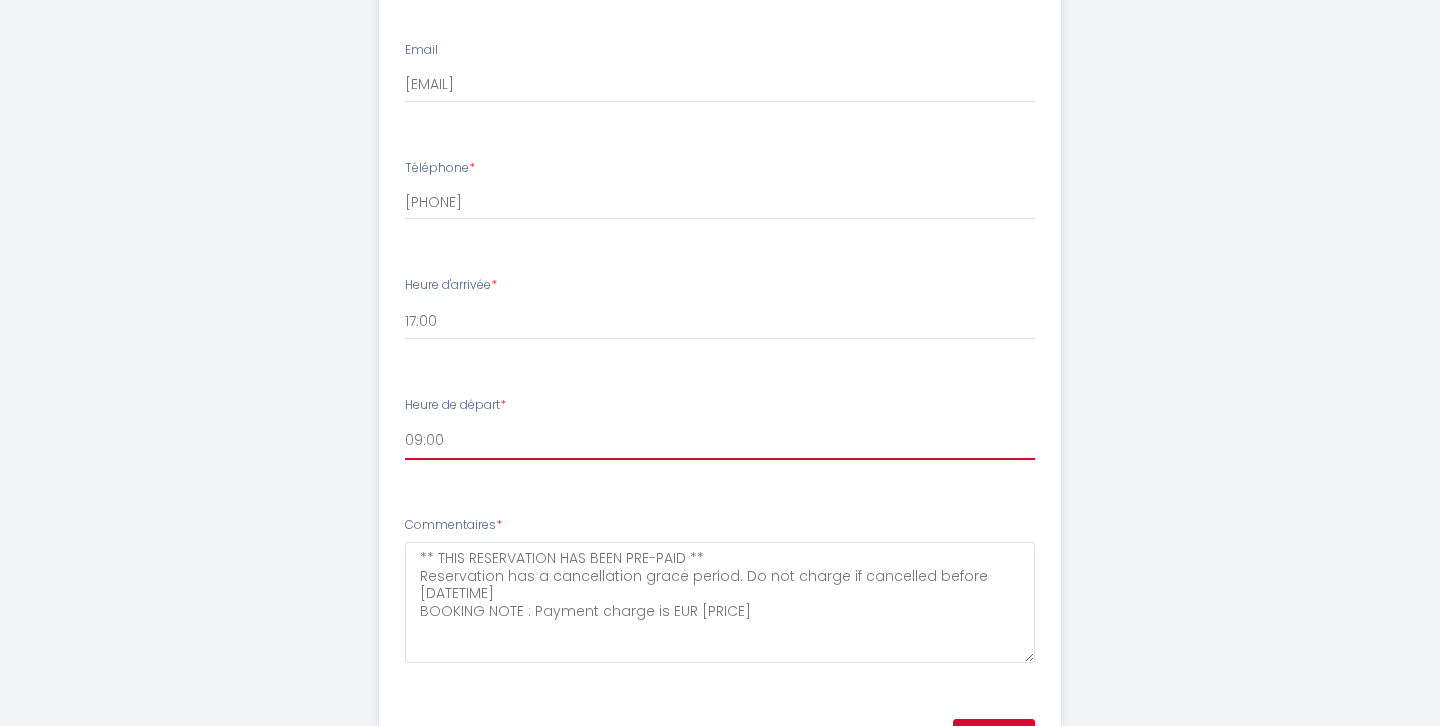 scroll, scrollTop: 972, scrollLeft: 0, axis: vertical 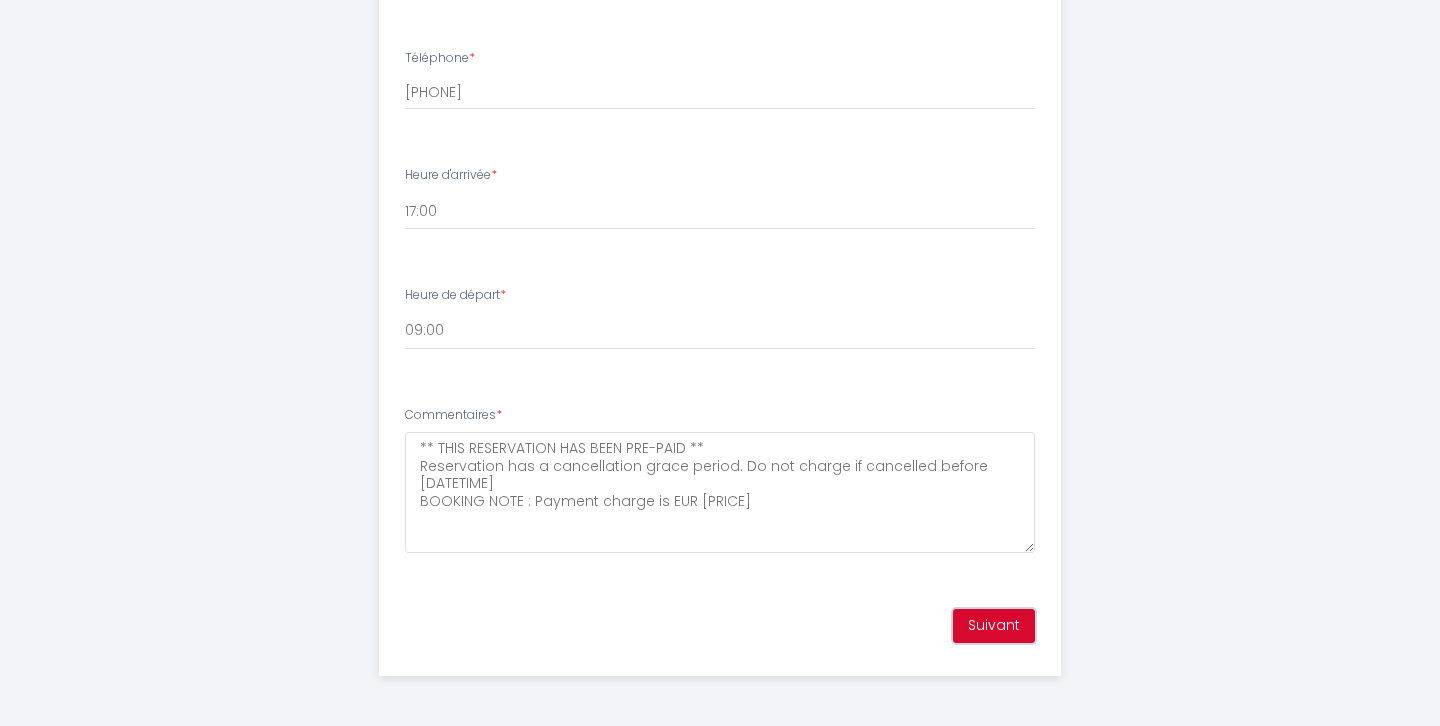 click on "Suivant" at bounding box center (994, 626) 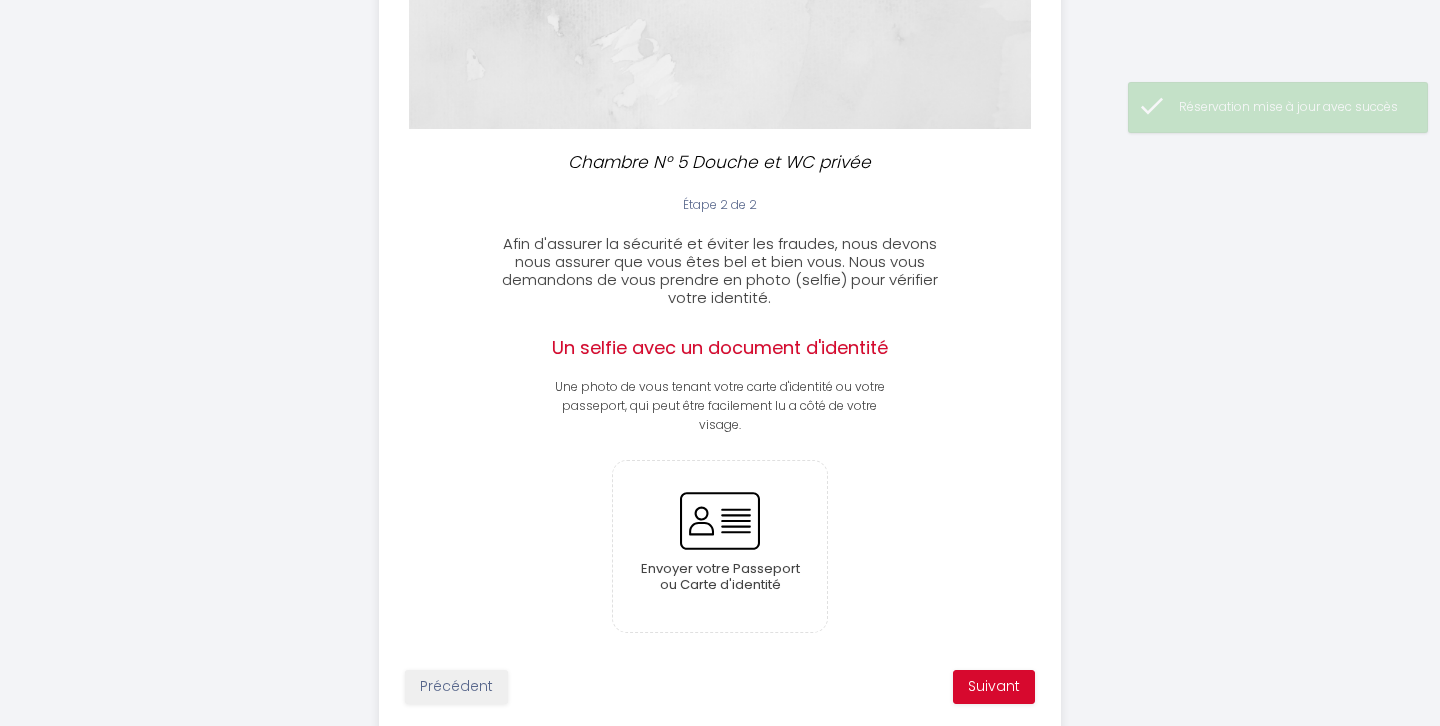 scroll, scrollTop: 407, scrollLeft: 0, axis: vertical 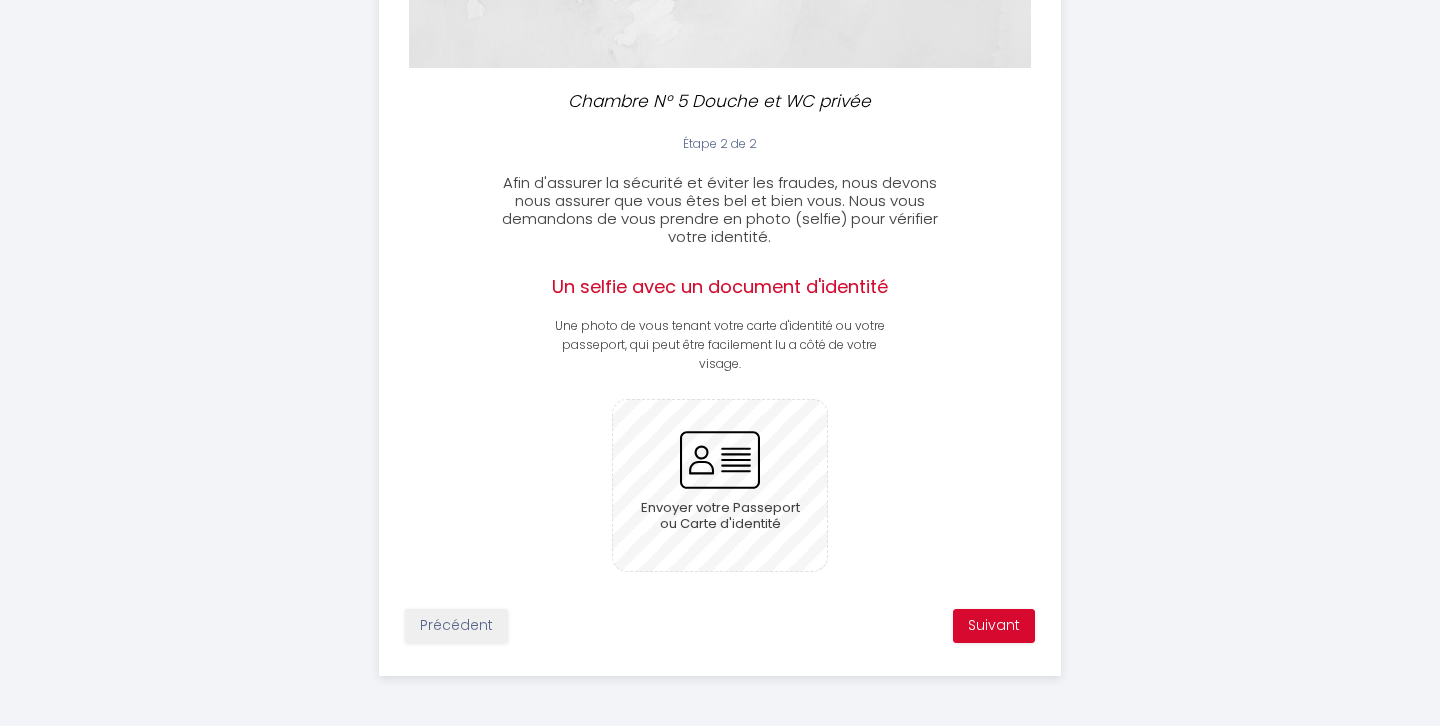 click at bounding box center [720, 485] 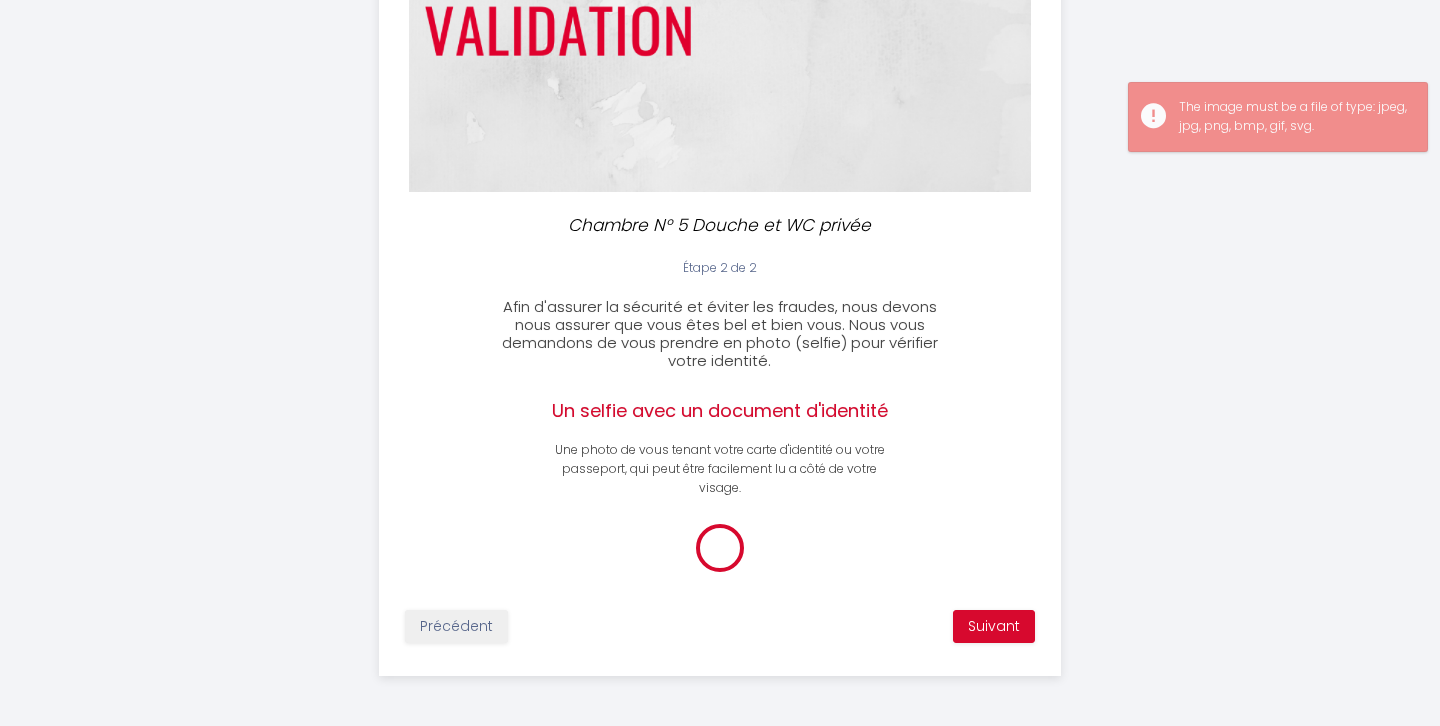 scroll, scrollTop: 407, scrollLeft: 0, axis: vertical 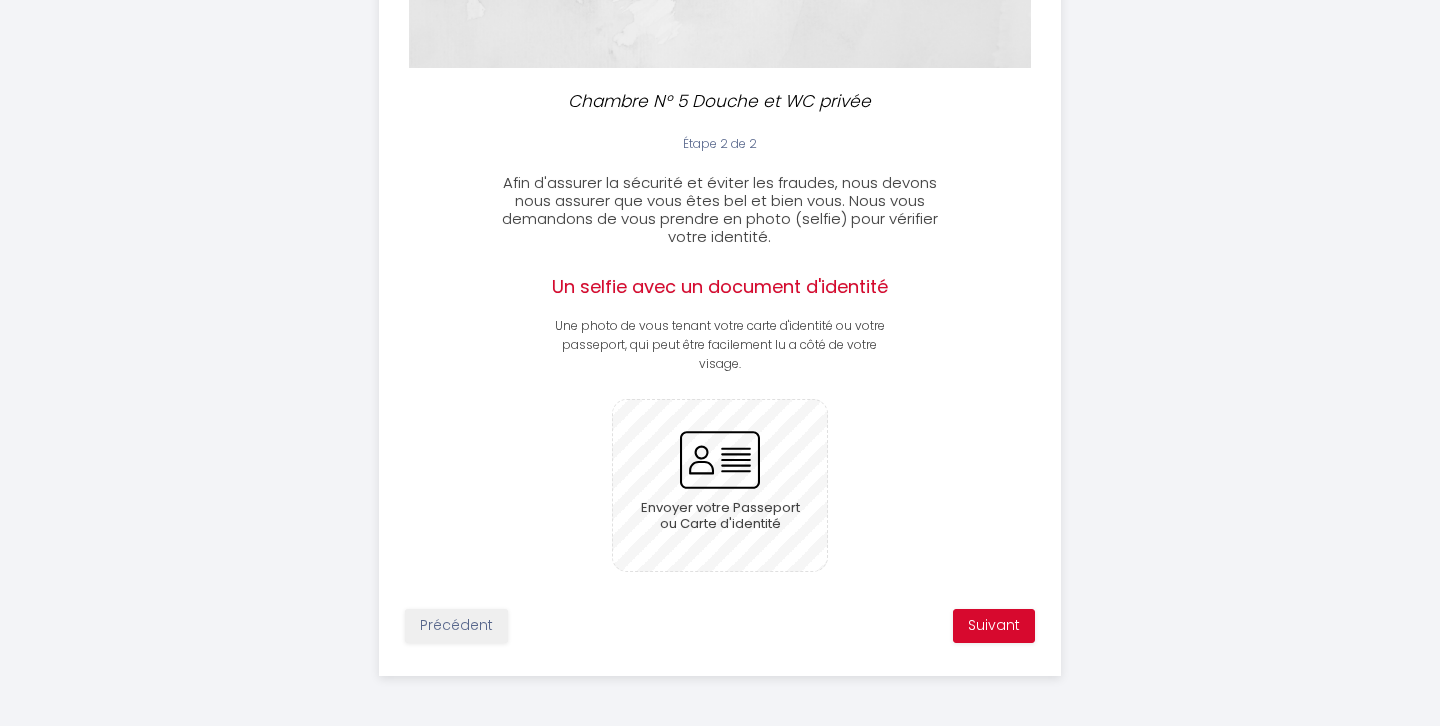 click at bounding box center [720, 485] 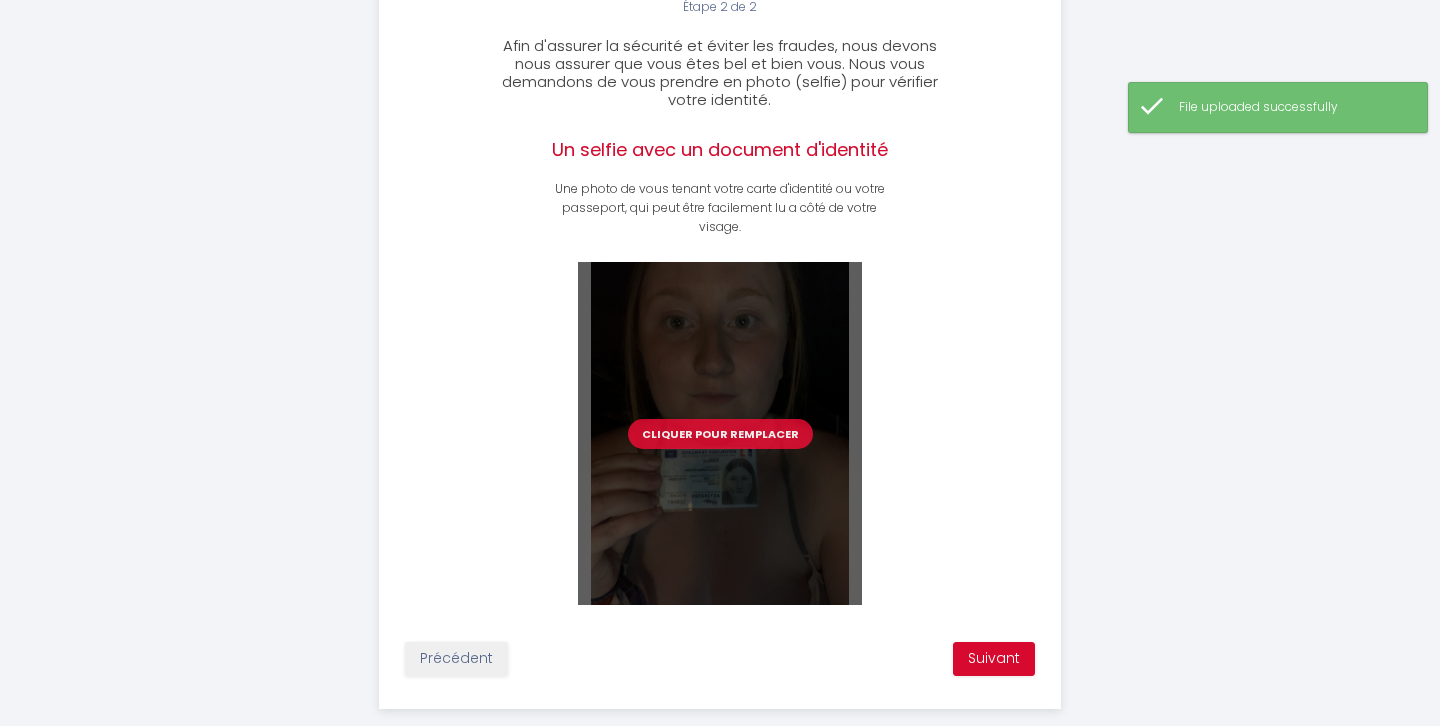 scroll, scrollTop: 577, scrollLeft: 0, axis: vertical 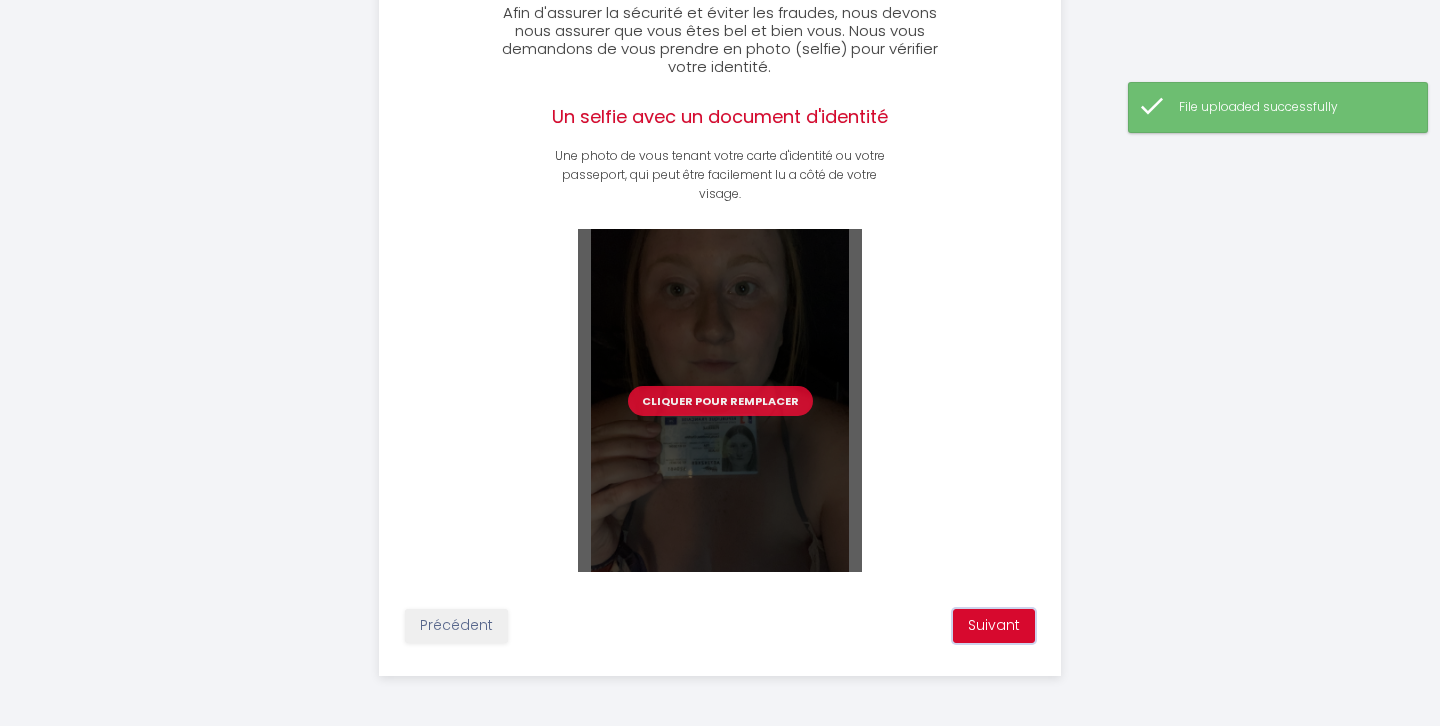 click on "Suivant" at bounding box center [994, 626] 